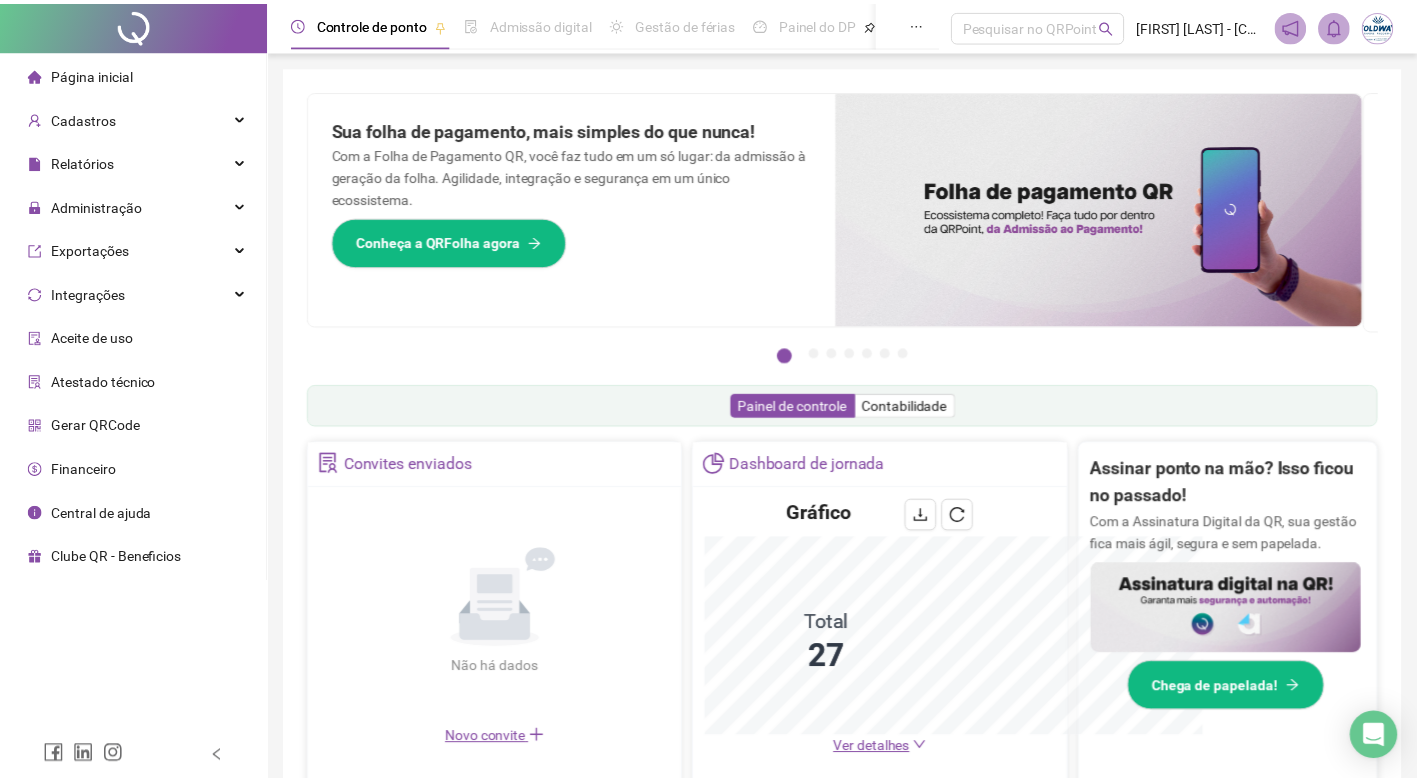 scroll, scrollTop: 0, scrollLeft: 0, axis: both 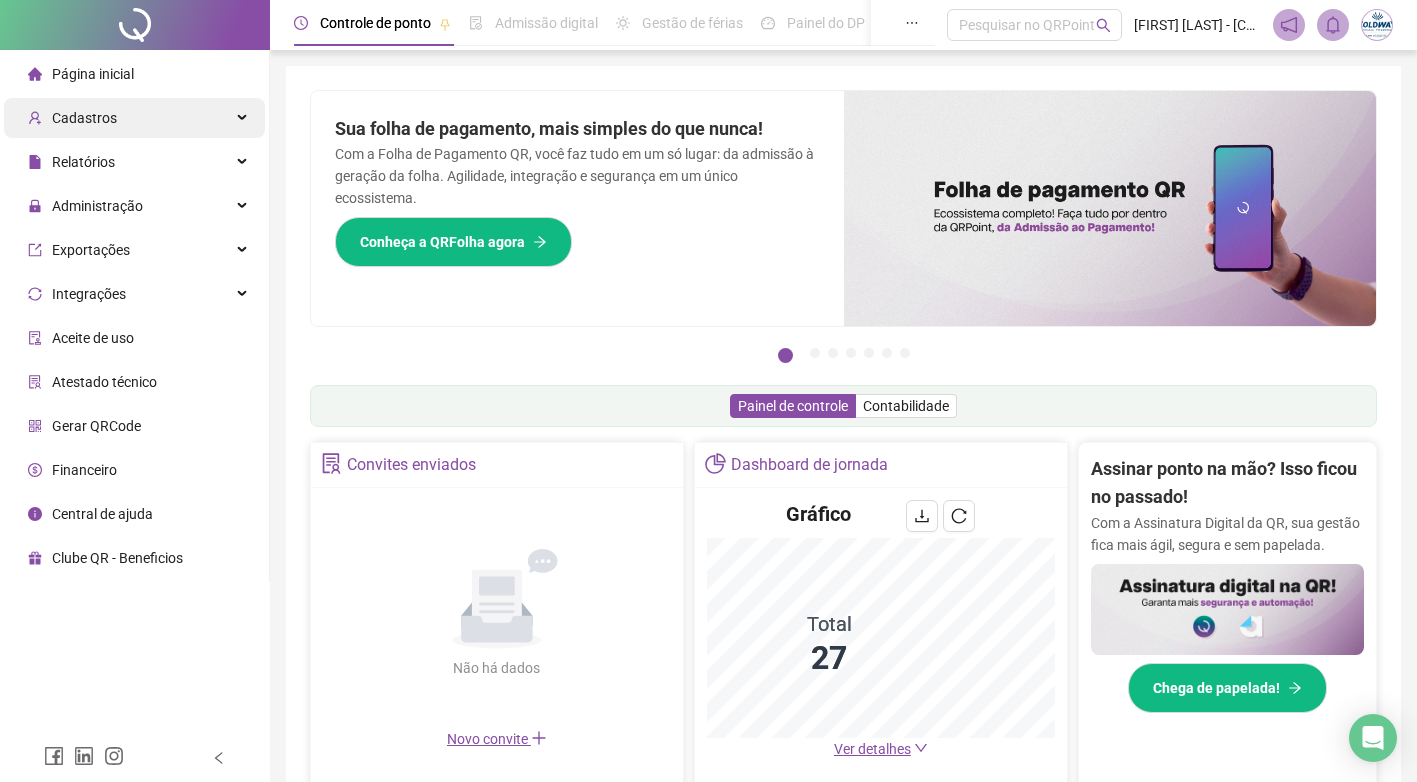 click on "Cadastros" at bounding box center [84, 118] 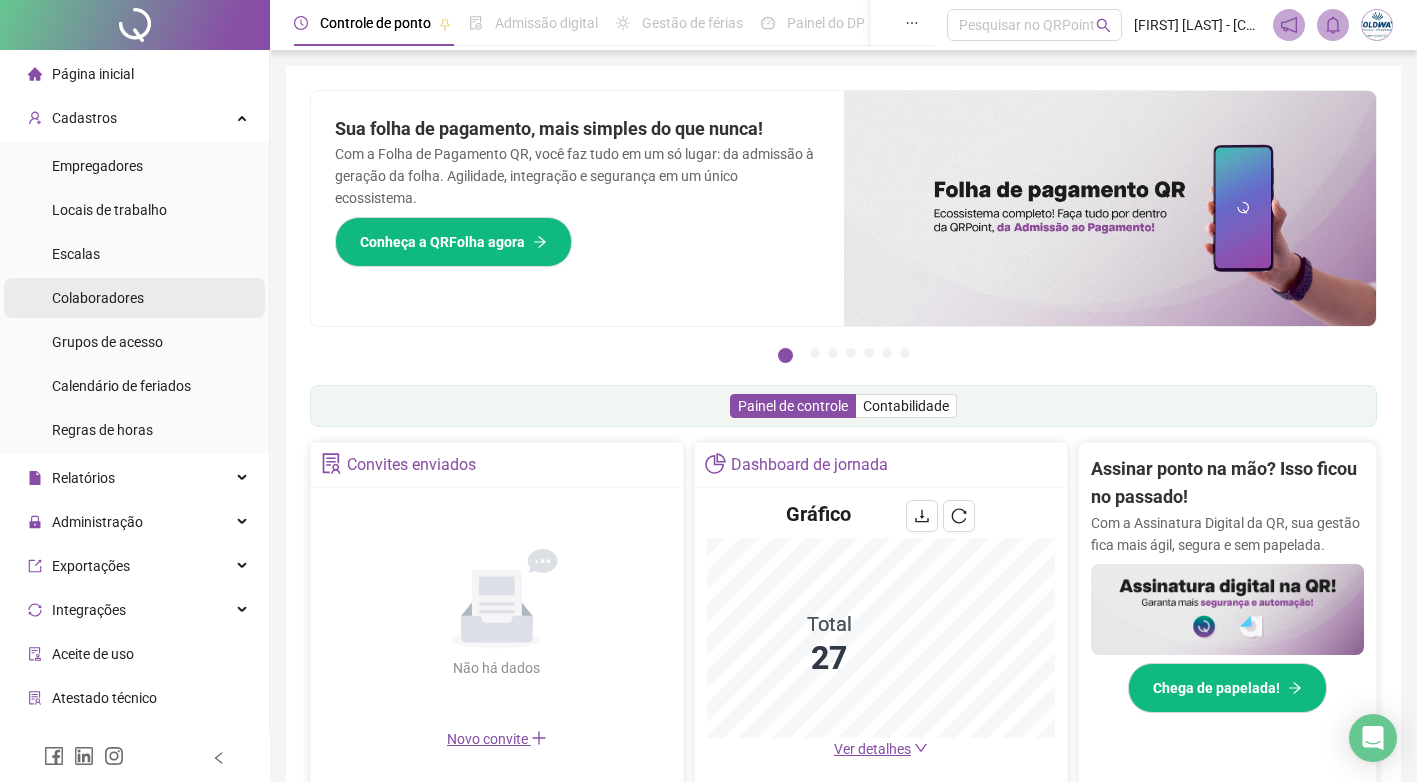 click on "Colaboradores" at bounding box center [98, 298] 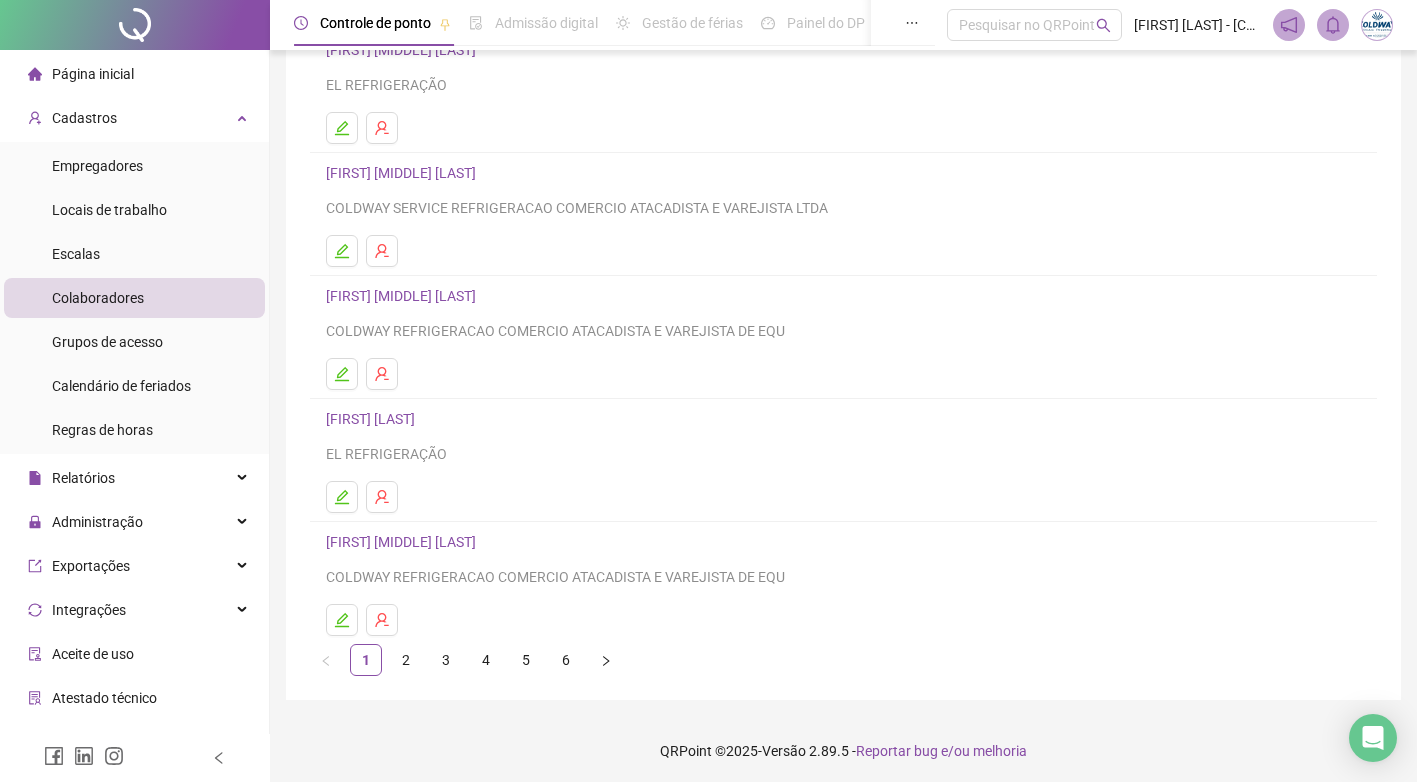 scroll, scrollTop: 185, scrollLeft: 0, axis: vertical 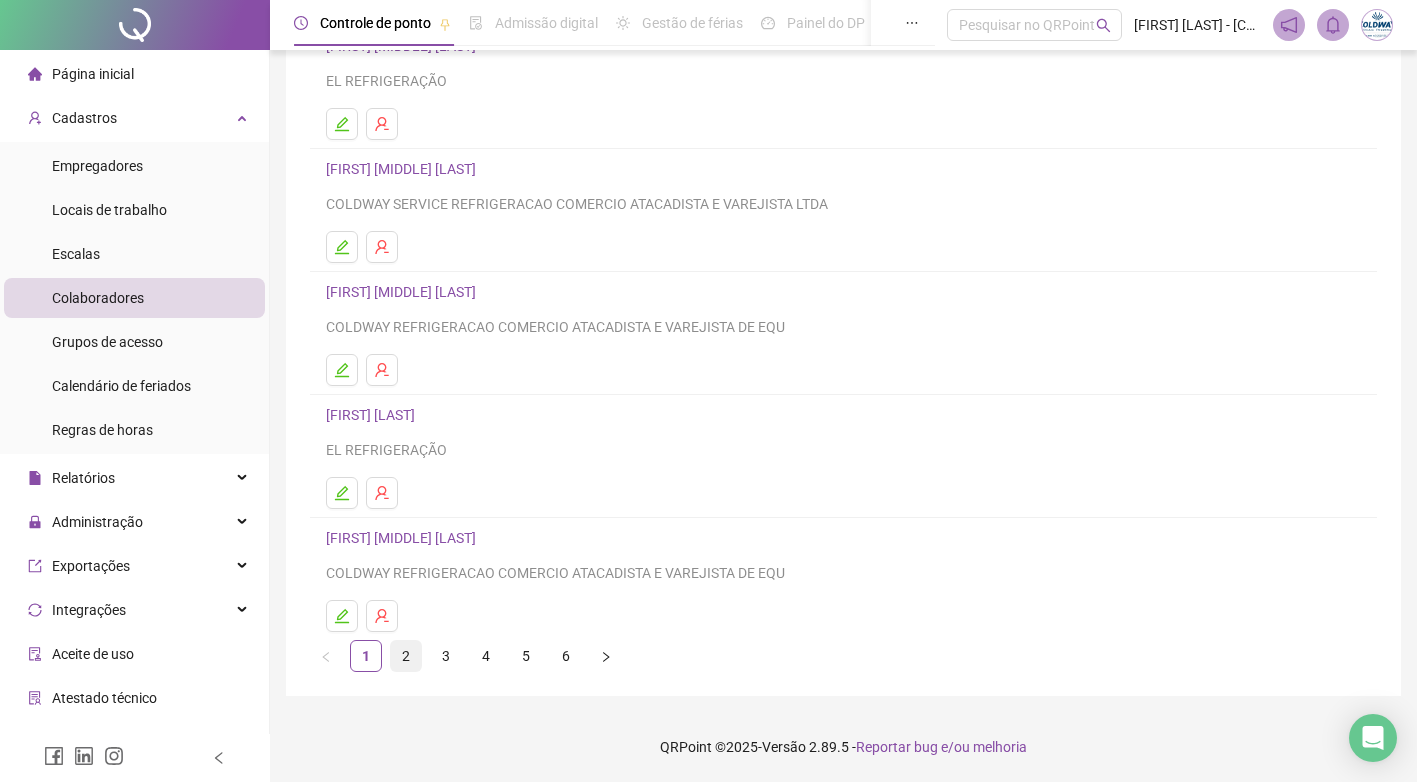 click on "2" at bounding box center (406, 656) 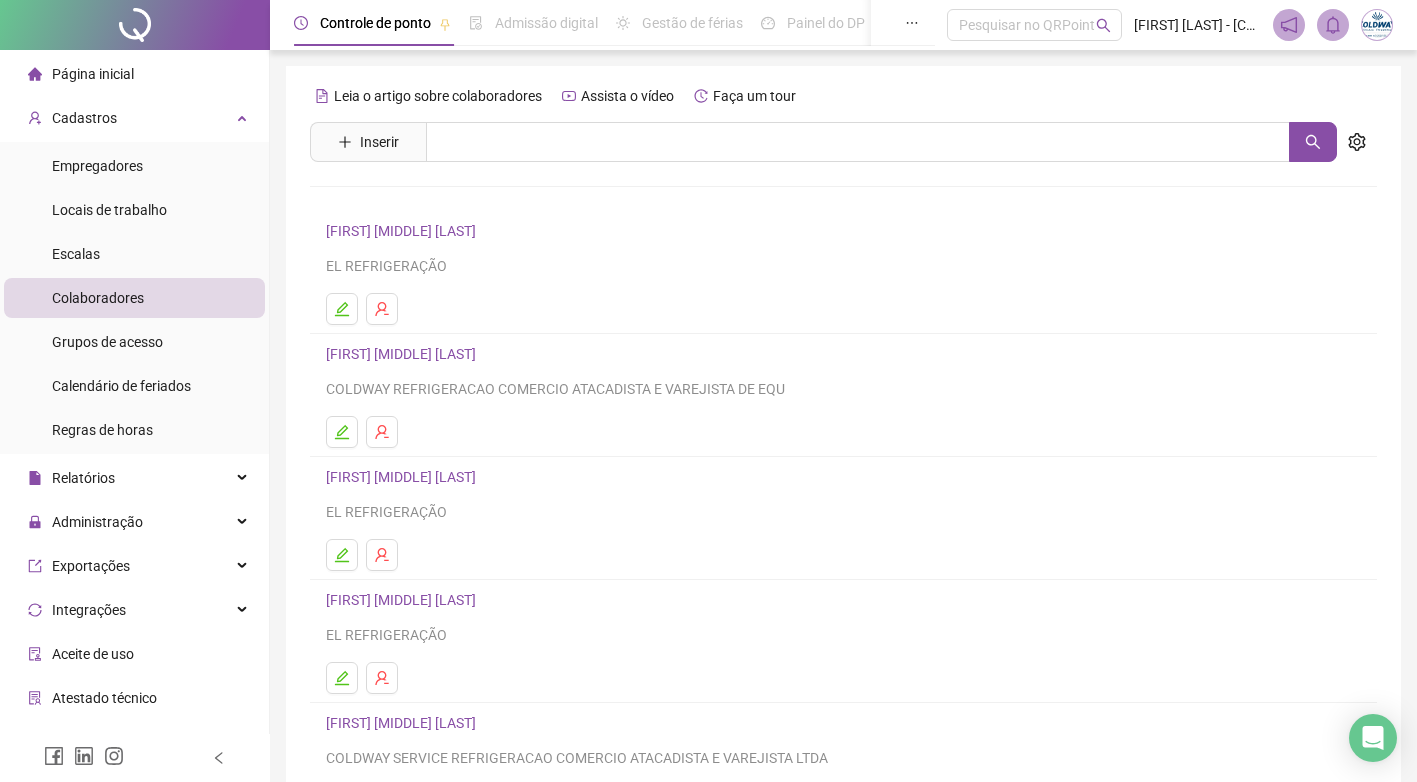 scroll, scrollTop: 185, scrollLeft: 0, axis: vertical 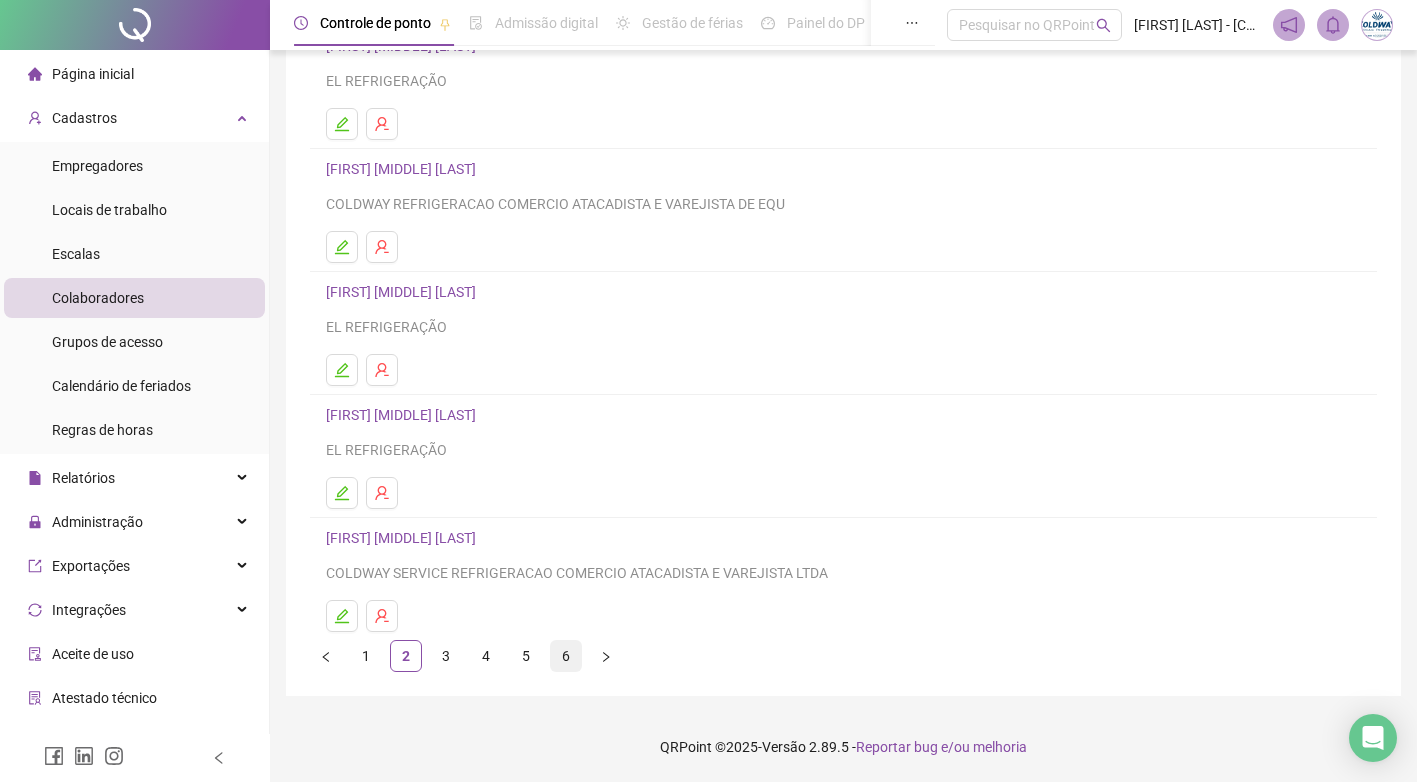 click on "6" at bounding box center [566, 656] 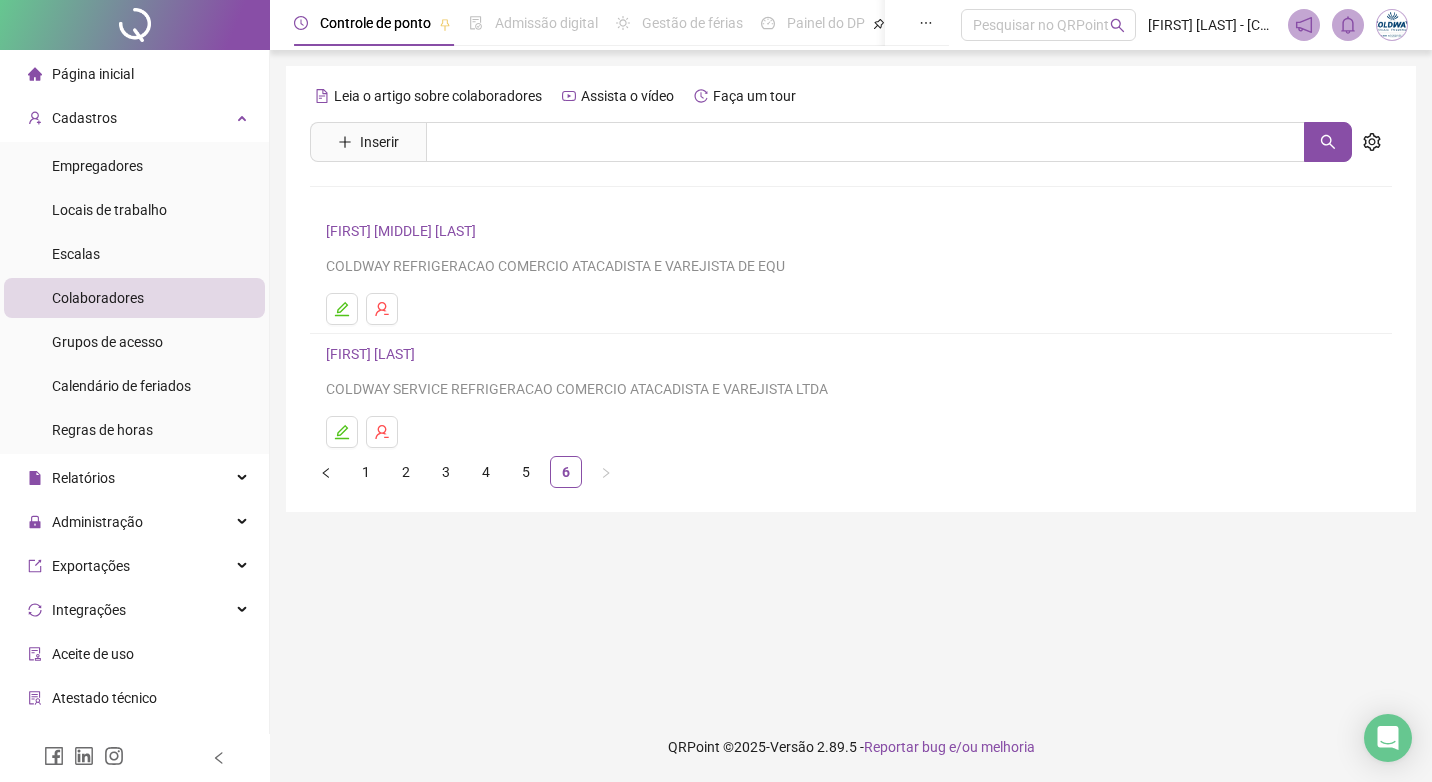click on "4" at bounding box center [486, 472] 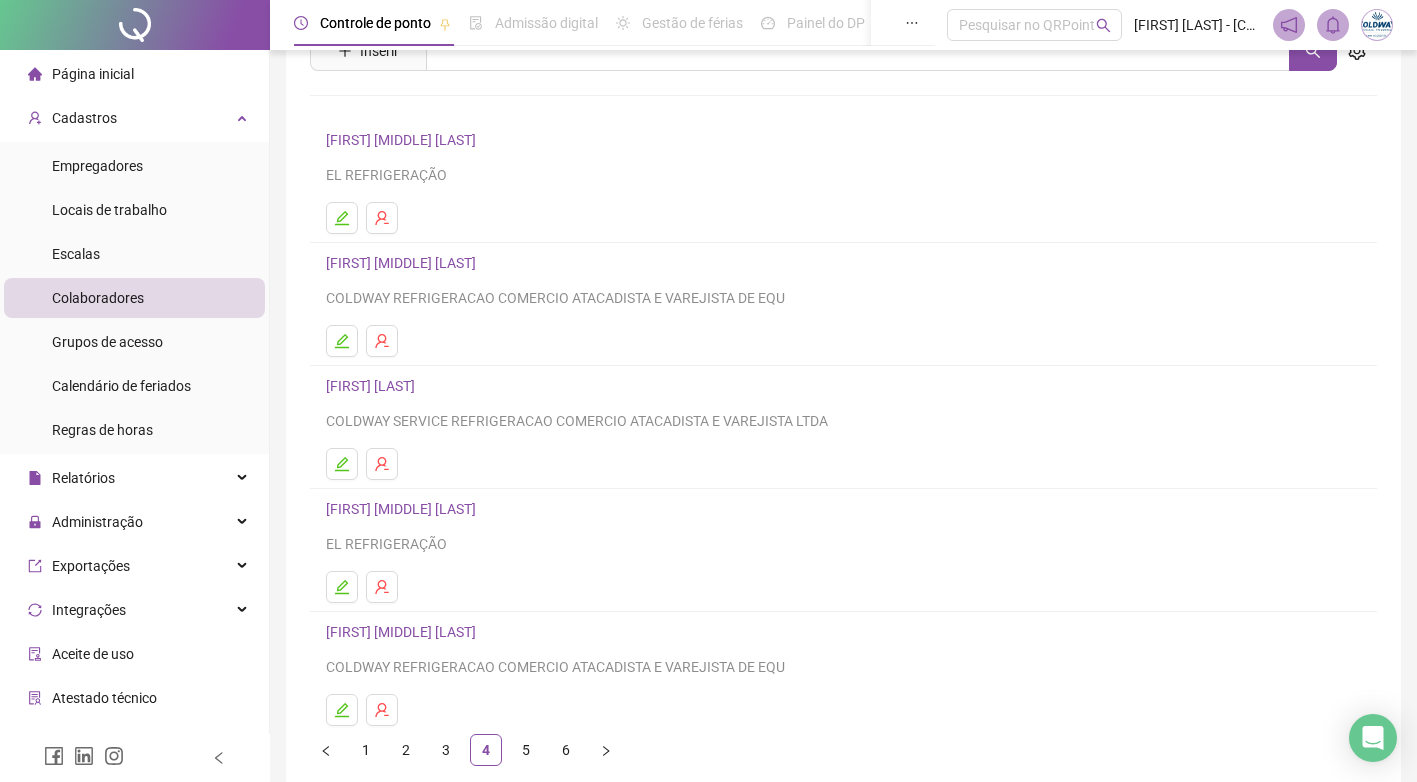 scroll, scrollTop: 185, scrollLeft: 0, axis: vertical 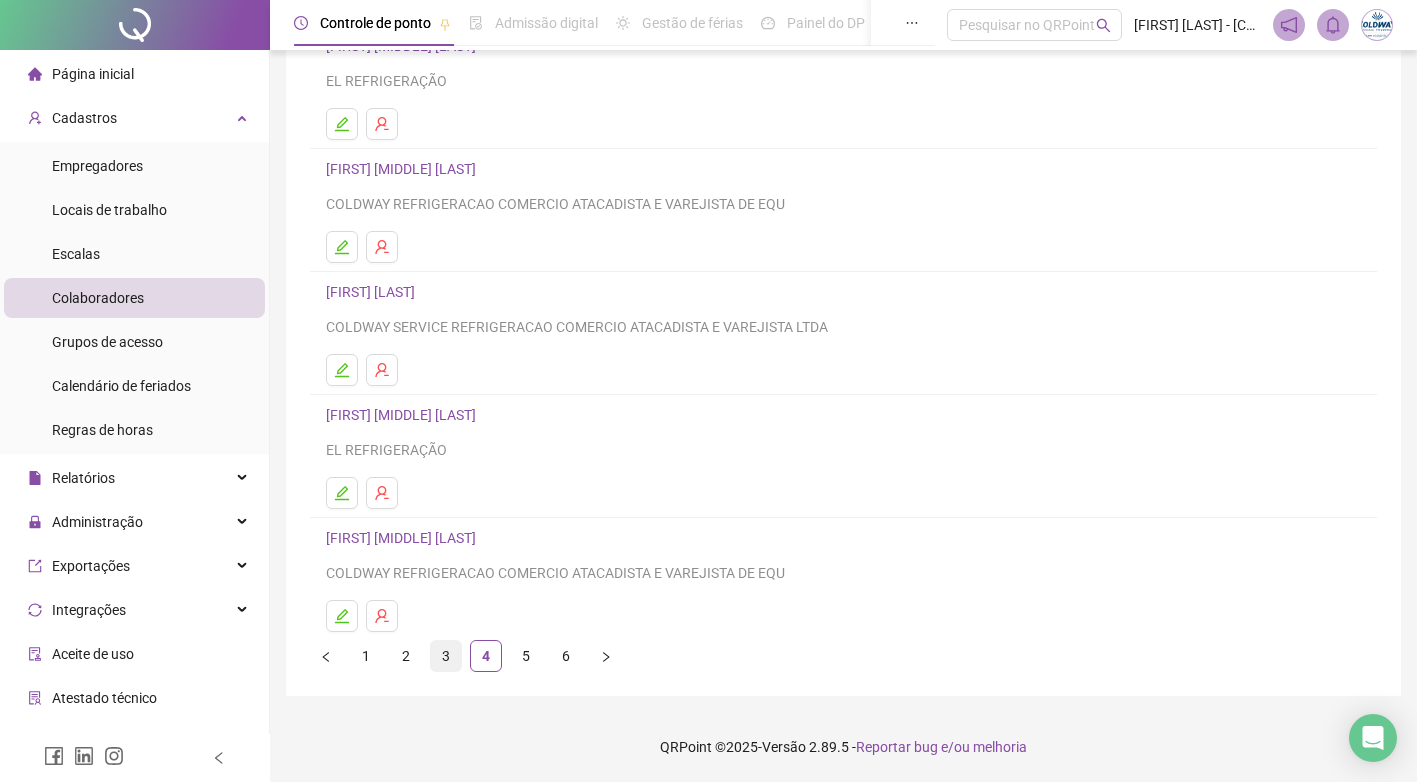 click on "3" at bounding box center [446, 656] 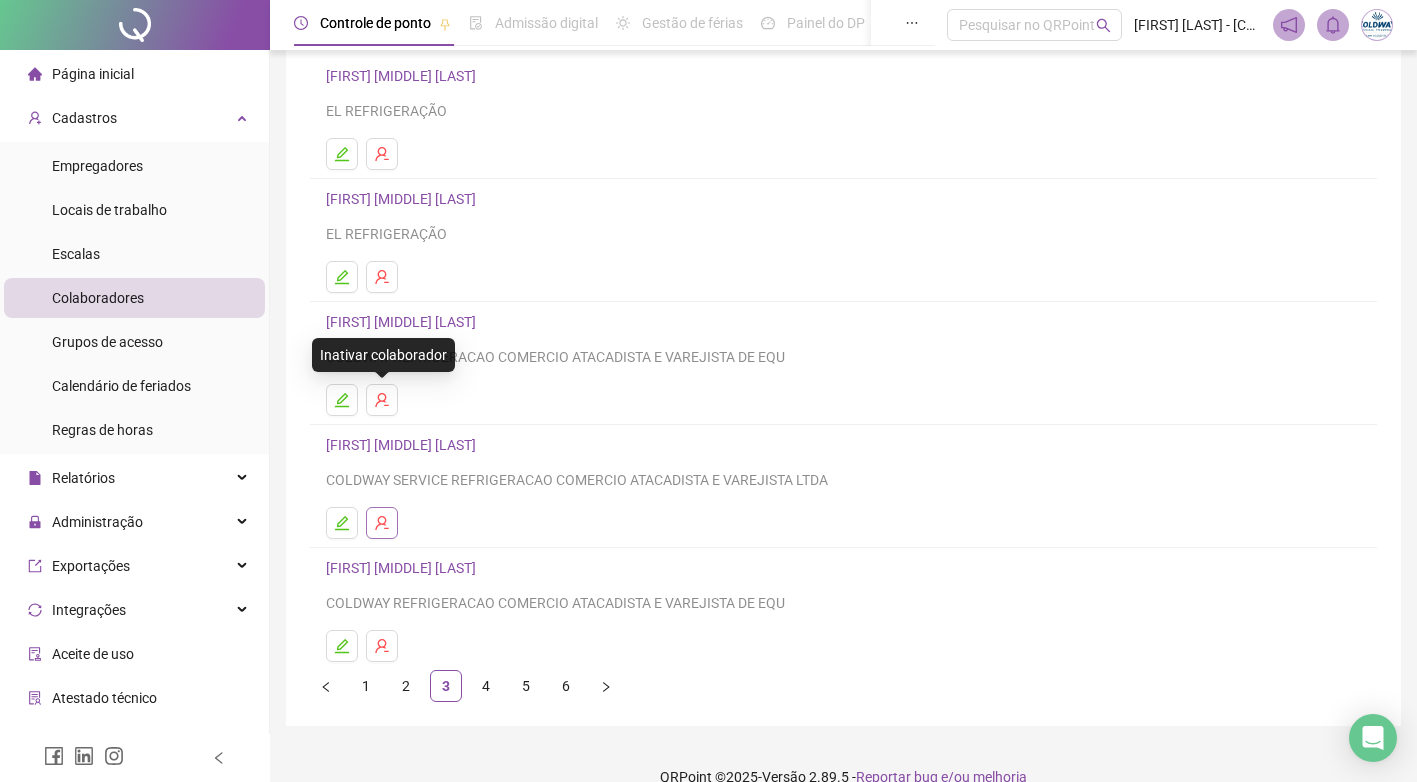 scroll, scrollTop: 185, scrollLeft: 0, axis: vertical 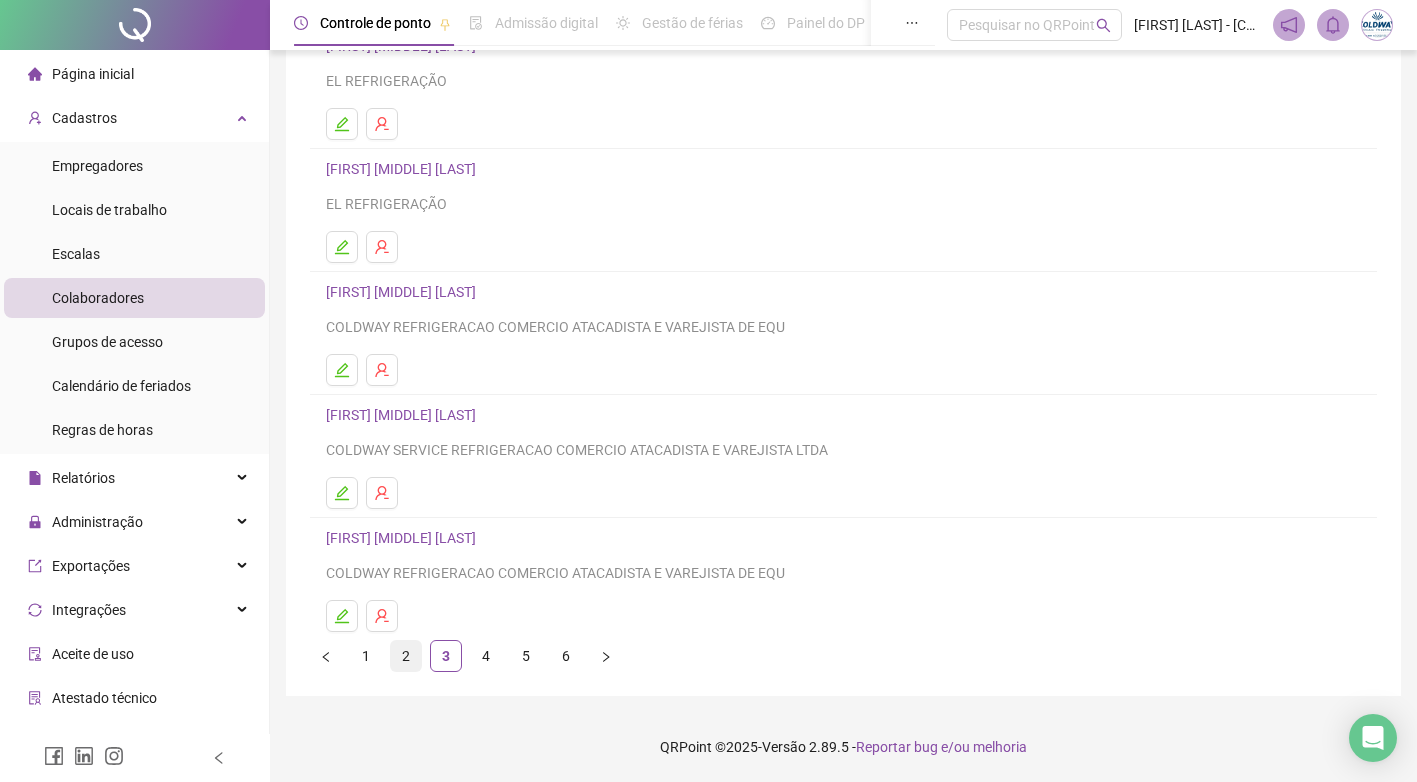 click on "2" at bounding box center [406, 656] 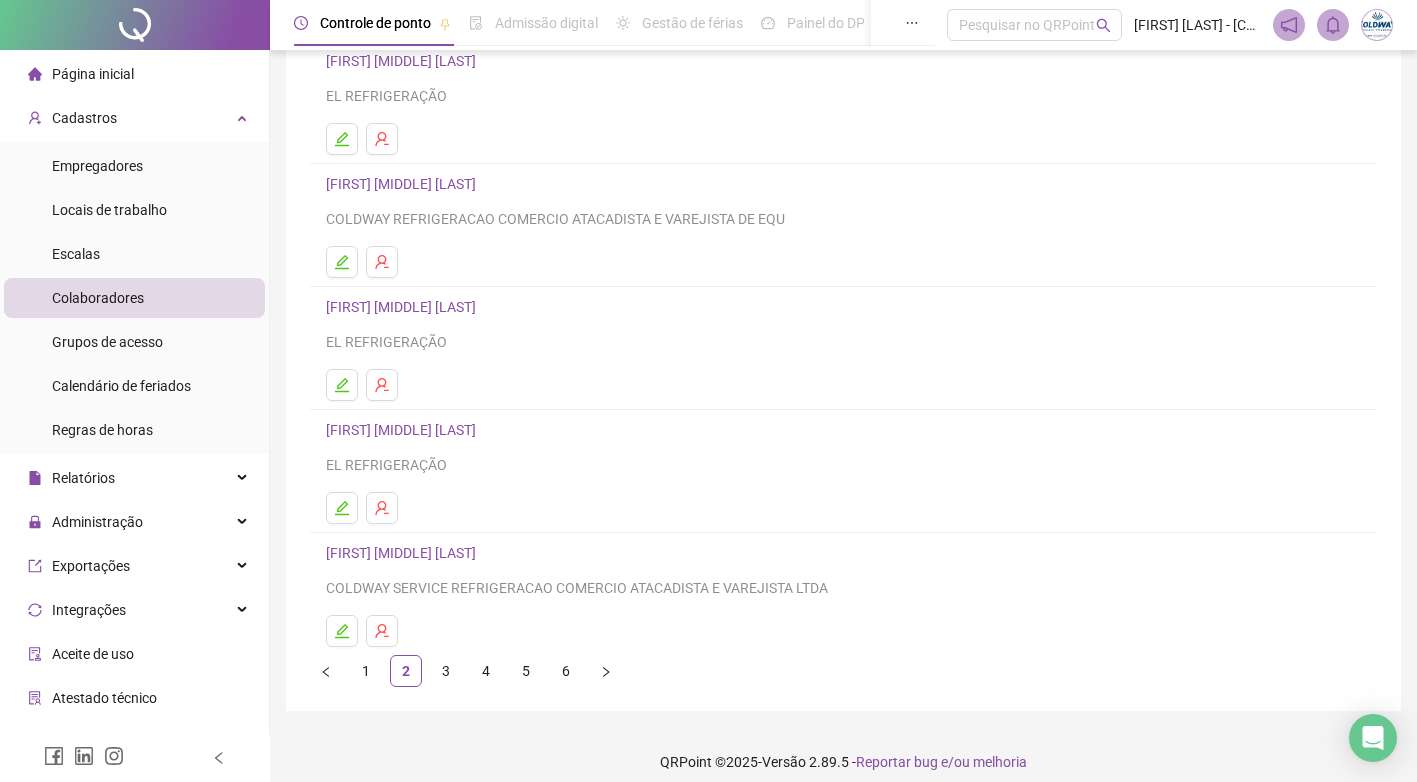 scroll, scrollTop: 185, scrollLeft: 0, axis: vertical 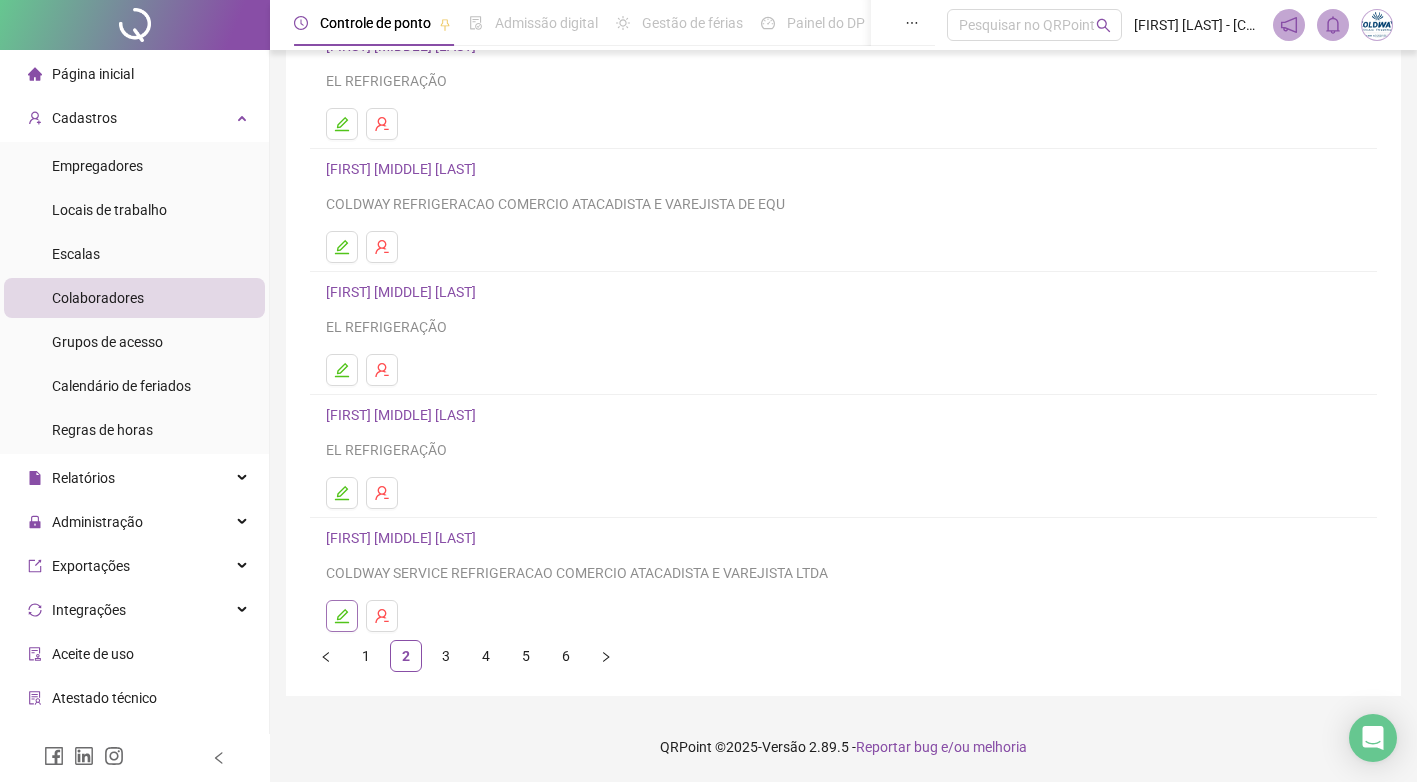 click at bounding box center [342, 616] 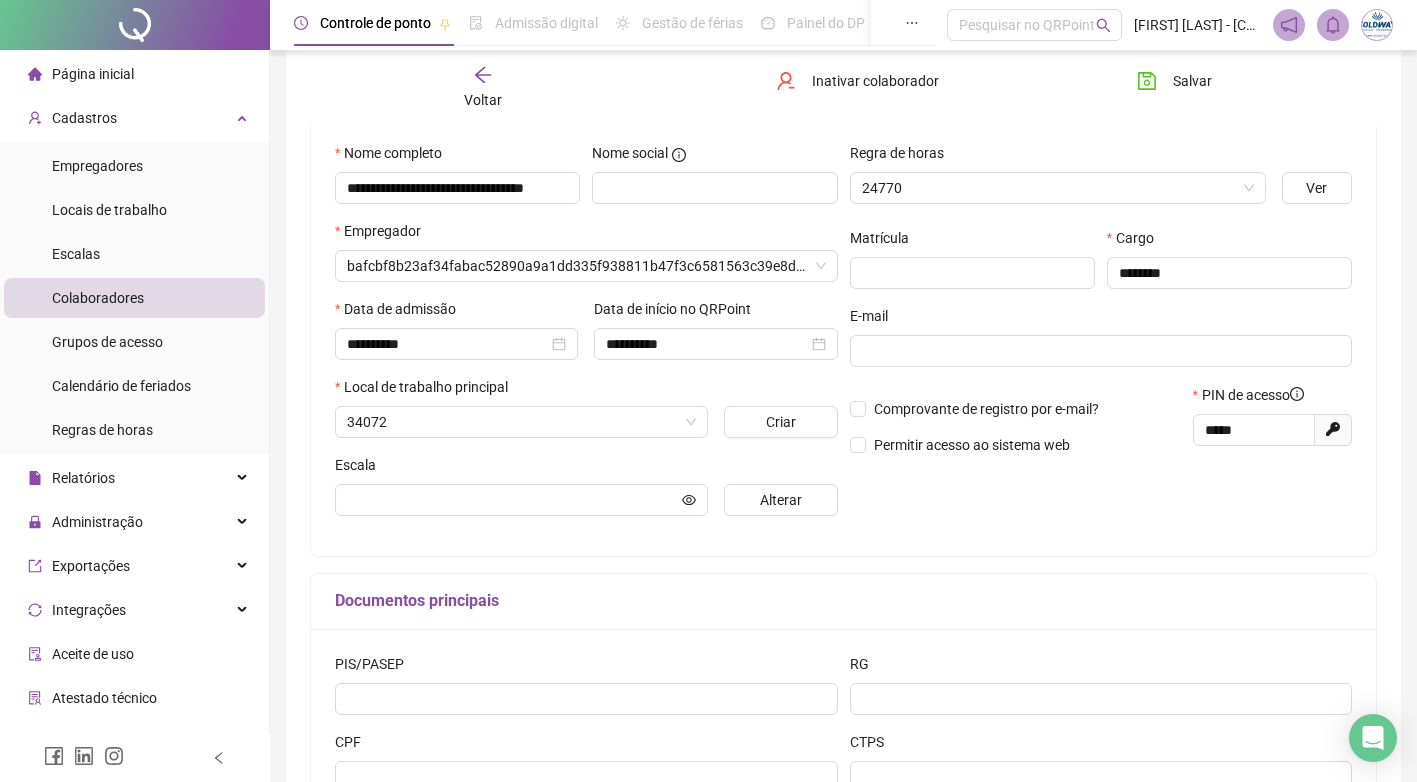 scroll, scrollTop: 195, scrollLeft: 0, axis: vertical 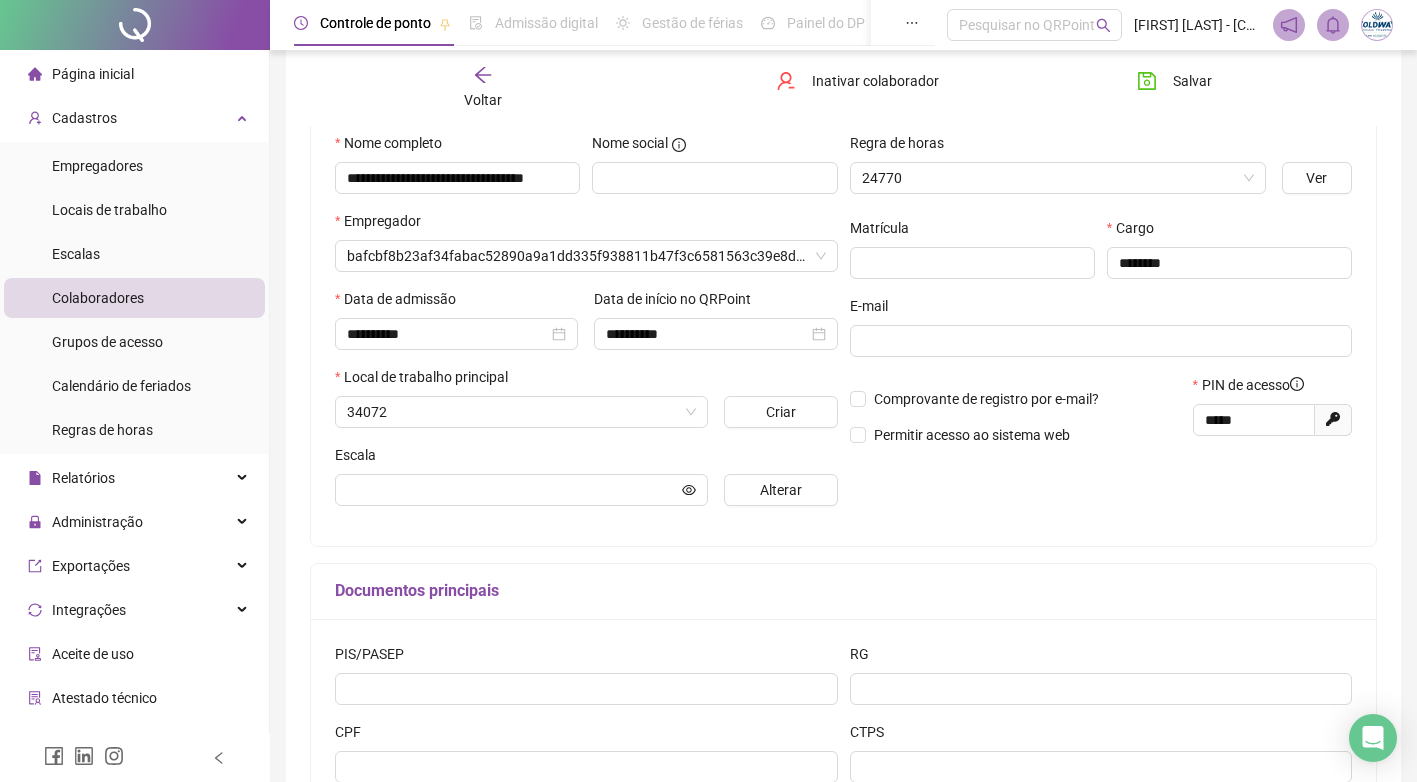 type on "**********" 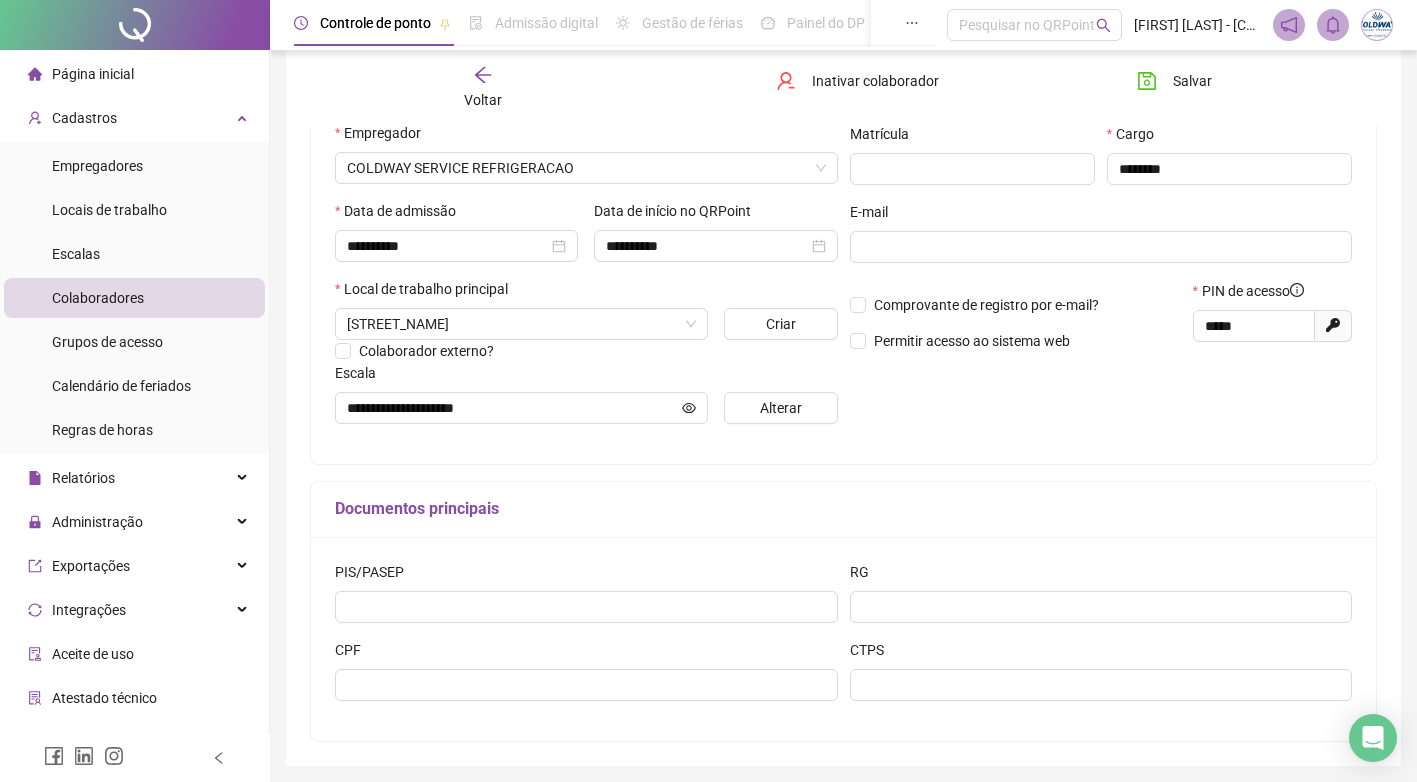 scroll, scrollTop: 359, scrollLeft: 0, axis: vertical 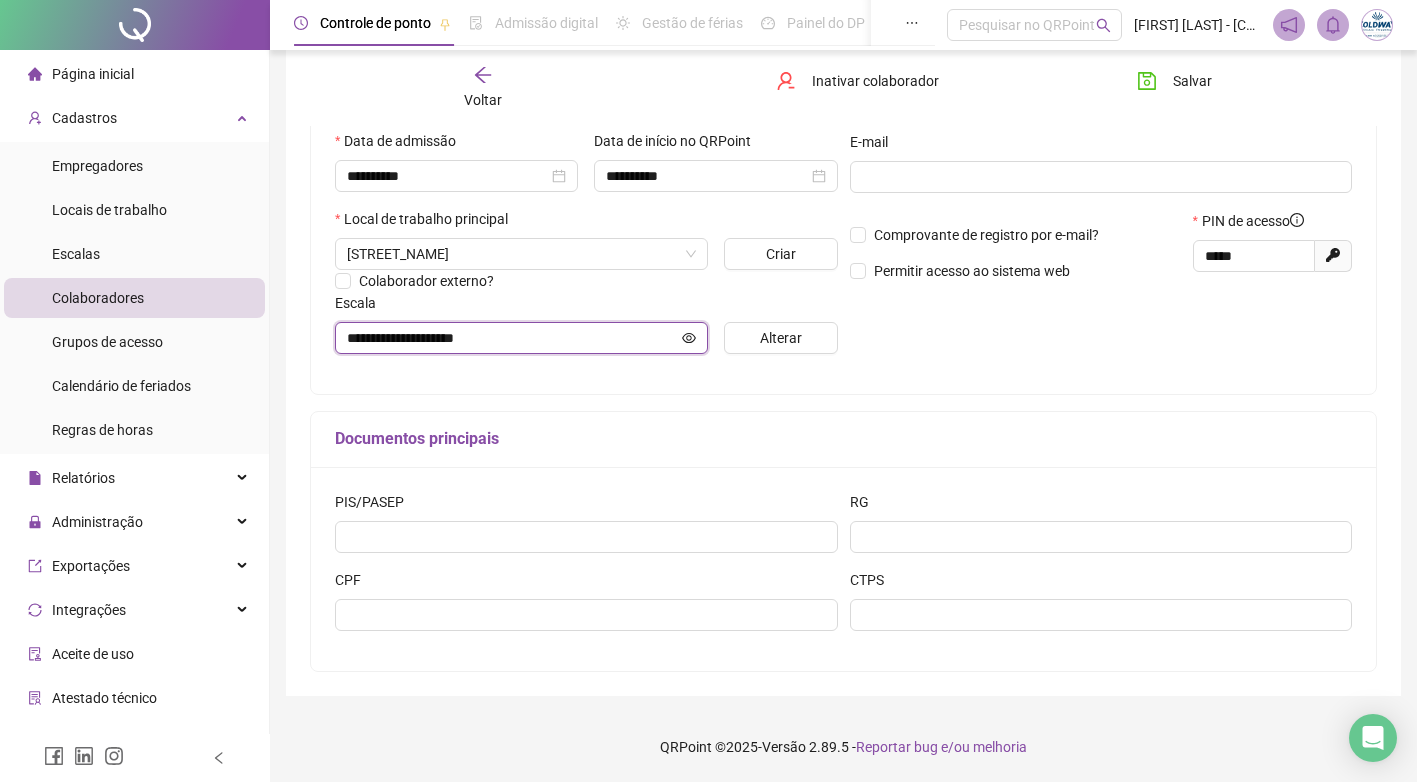click 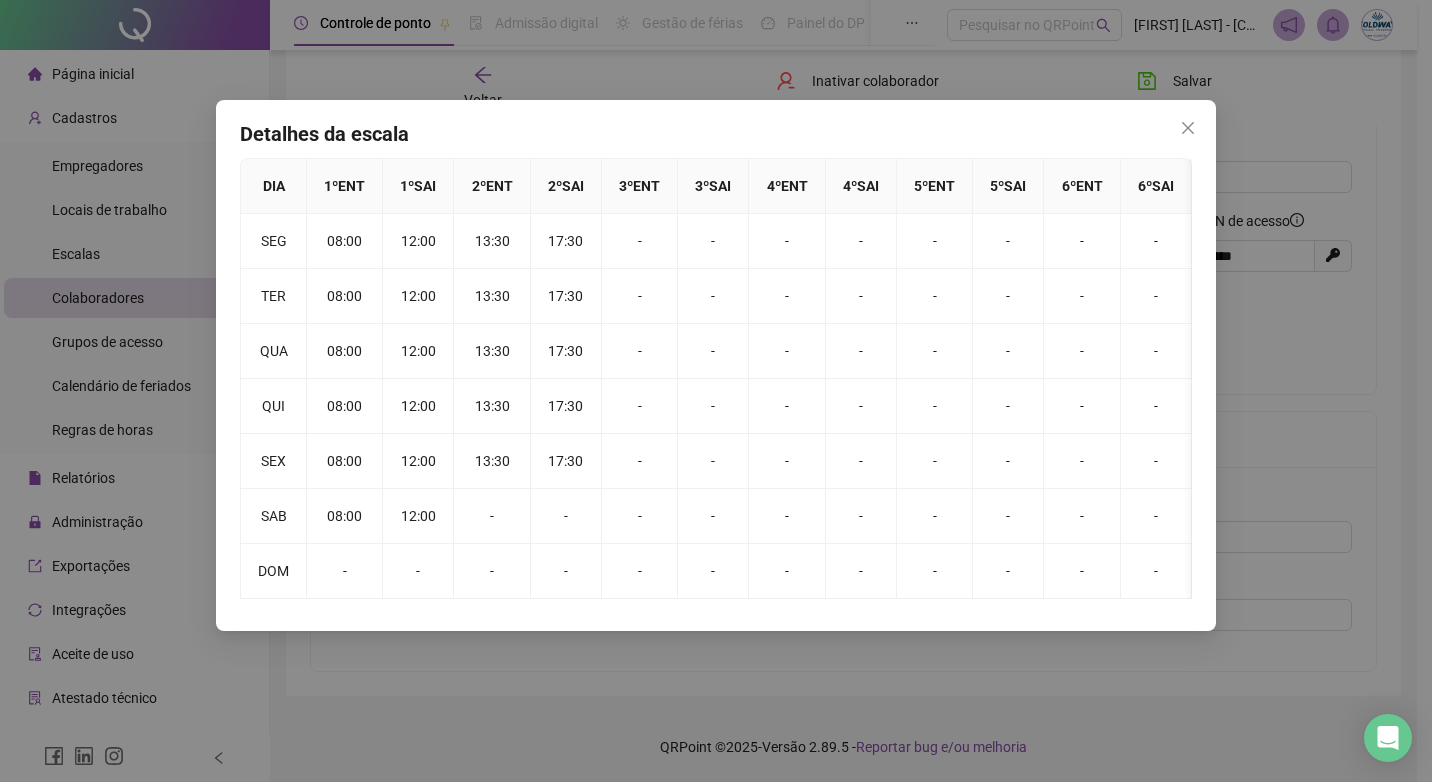 click on "Detalhes da escala DIA 1 º  ENT 1 º  SAI 2 º  ENT 2 º  SAI 3 º  ENT 3 º  SAI 4 º  ENT 4 º  SAI 5 º  ENT 5 º  SAI 6 º  ENT 6 º  SAI                           SEG [TIME] [TIME] [TIME] [TIME] - - - - - - - - TER [TIME] [TIME] [TIME] [TIME] - - - - - - - - QUA [TIME] [TIME] [TIME] [TIME] - - - - - - - - QUI [TIME] [TIME] [TIME] [TIME] - - - - - - - - SEX [TIME] [TIME] [TIME] [TIME] - - - - - - - - SAB [TIME] [TIME] - - - - - - - - - - DOM - - - - - - - - - - - -" at bounding box center [716, 391] 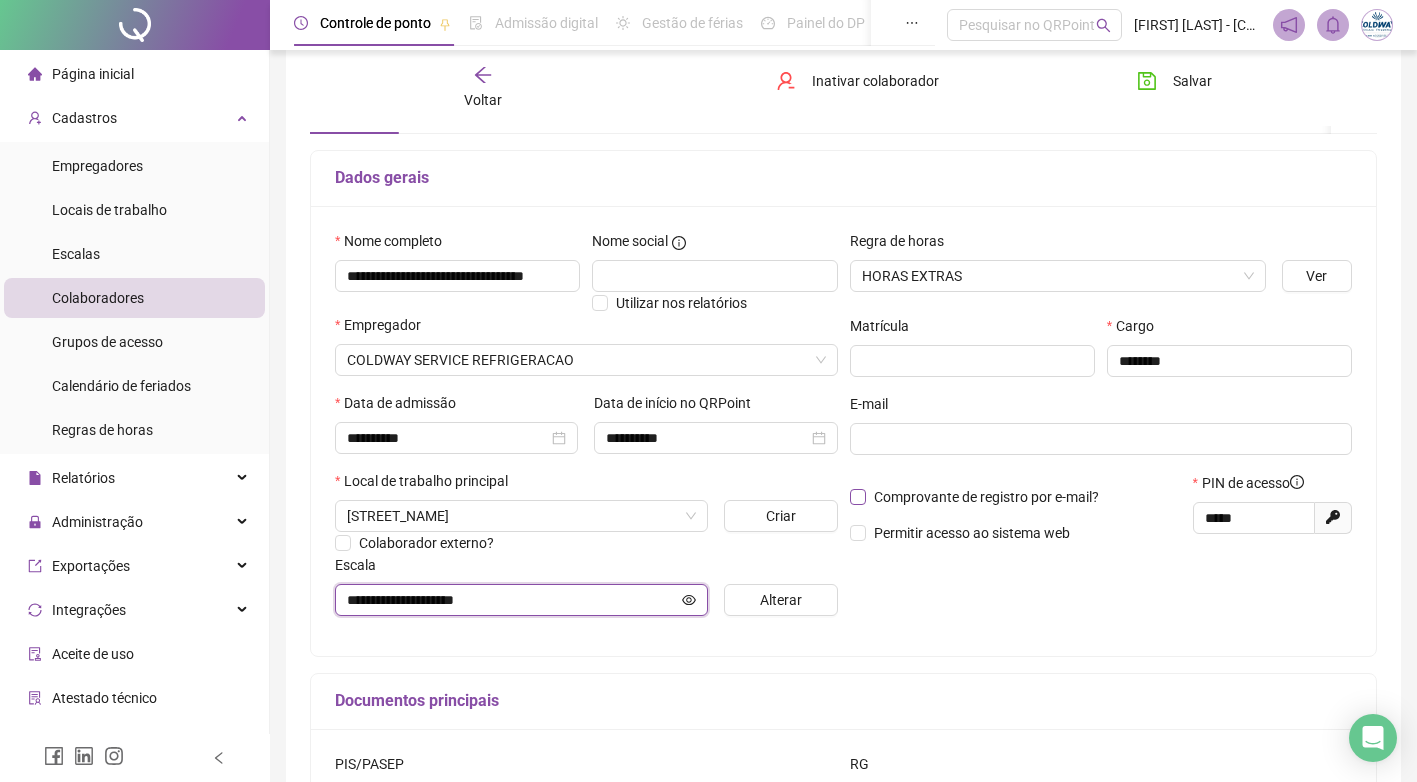 scroll, scrollTop: 59, scrollLeft: 0, axis: vertical 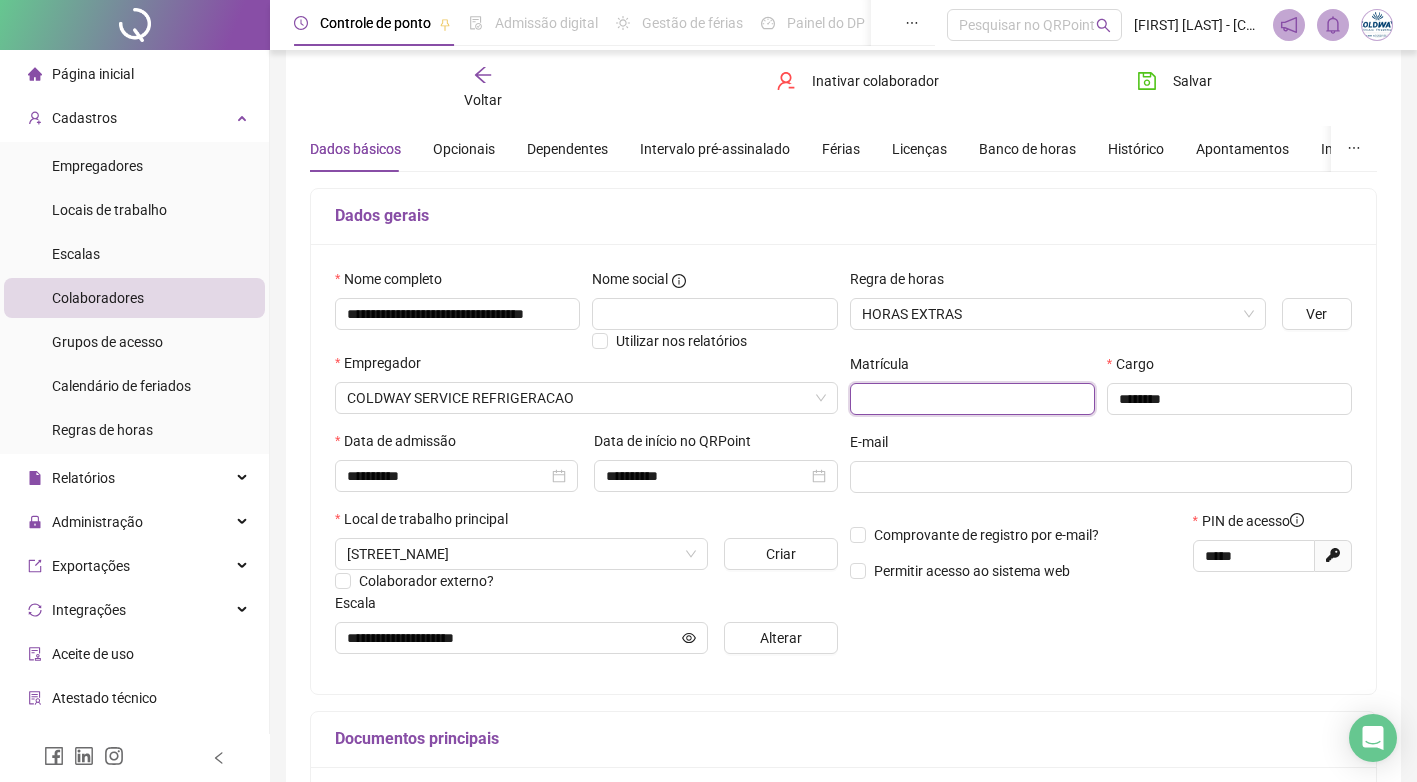 click at bounding box center [972, 399] 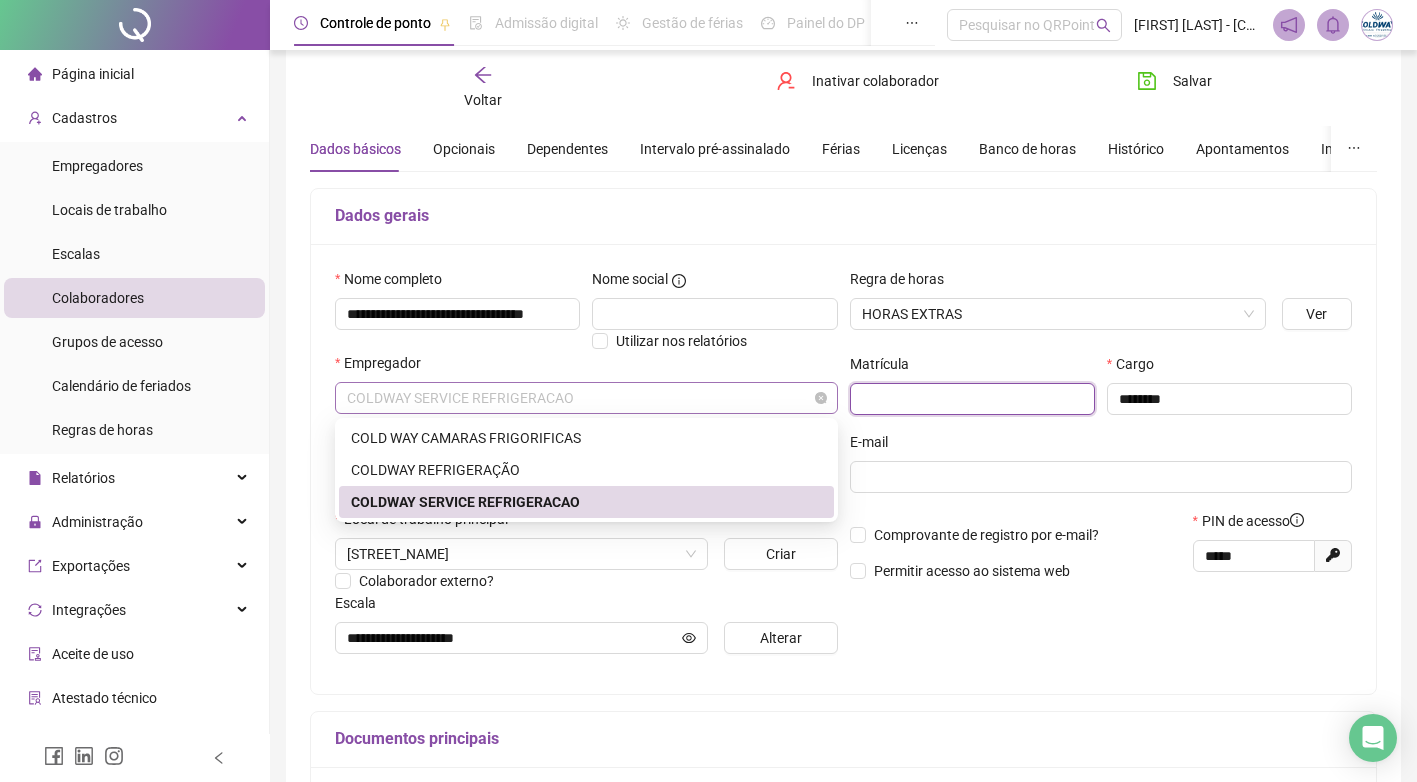 click on "COLDWAY SERVICE REFRIGERACAO" at bounding box center [586, 398] 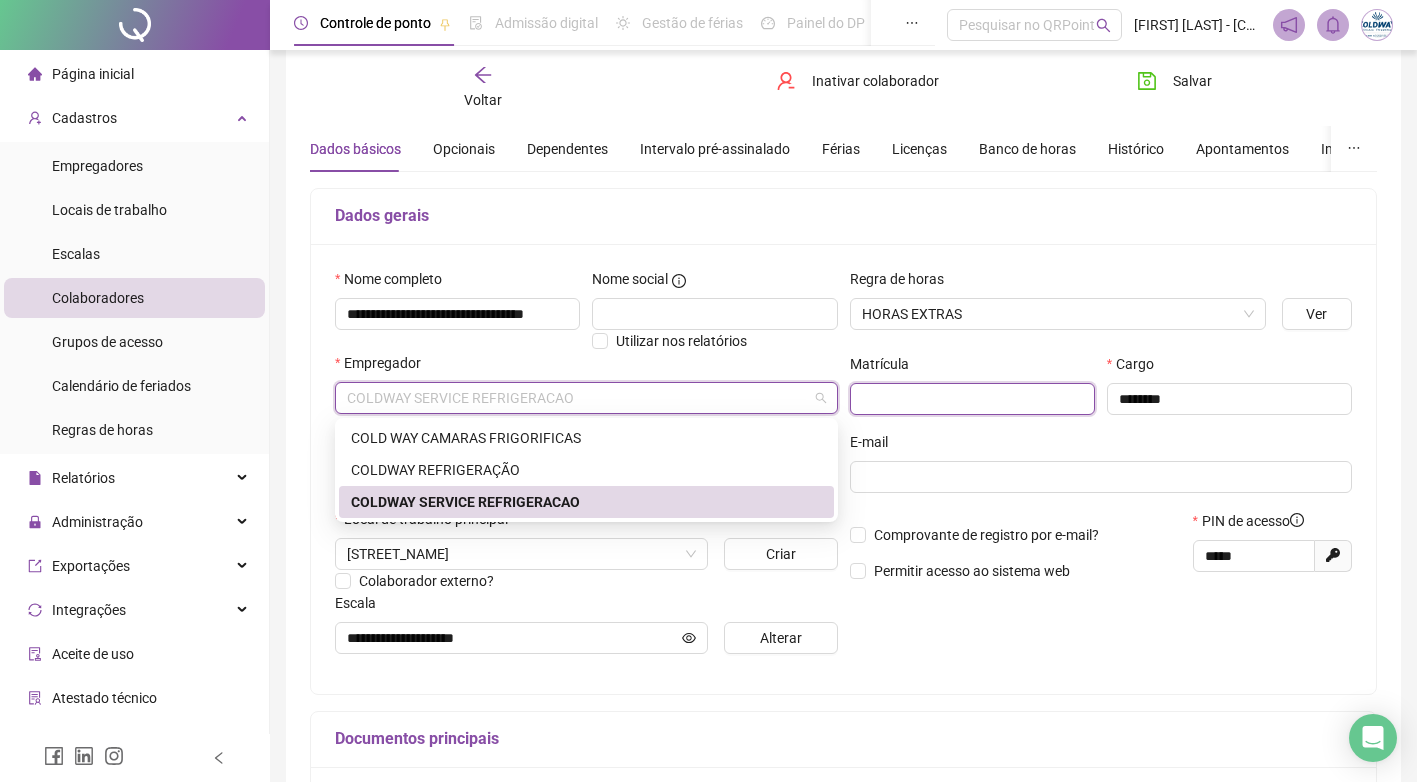 click at bounding box center (972, 399) 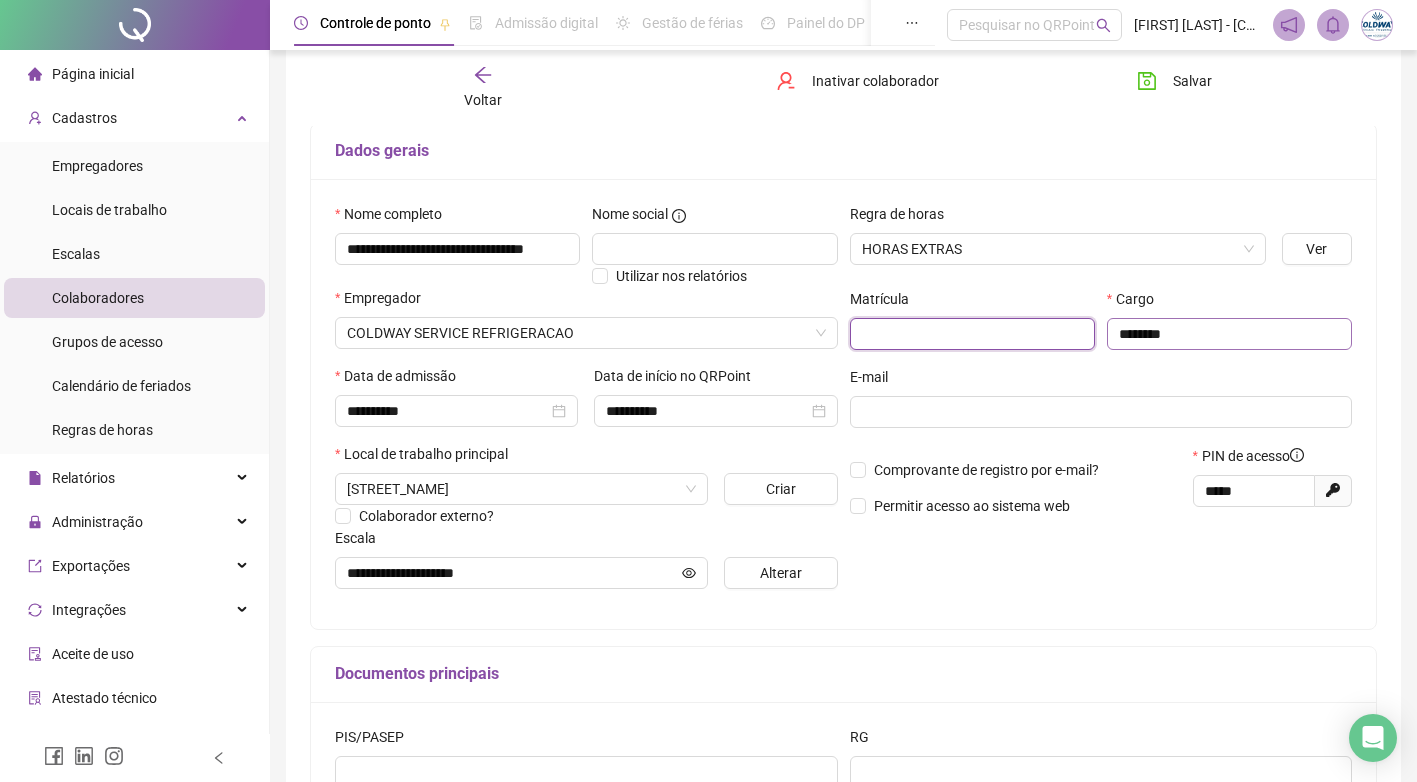 scroll, scrollTop: 159, scrollLeft: 0, axis: vertical 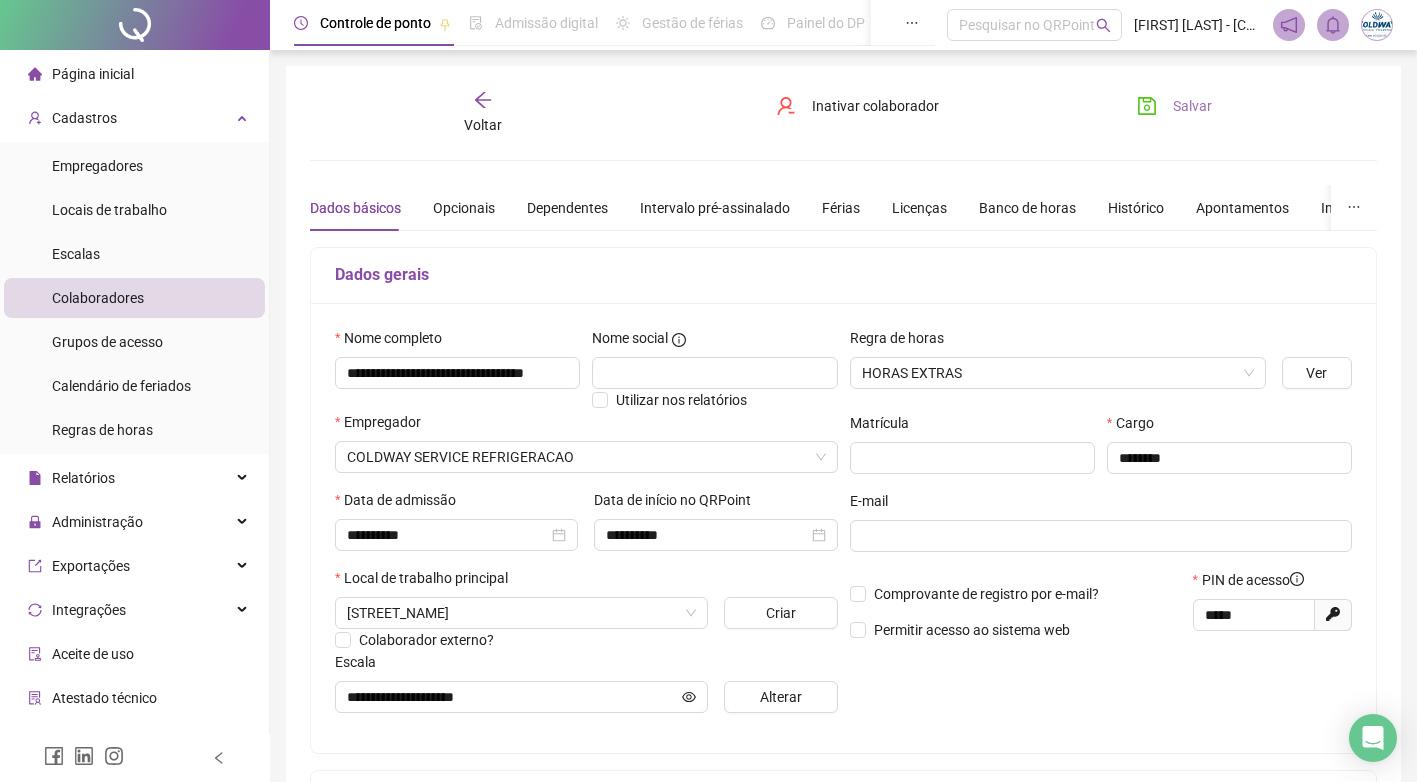 click on "Salvar" at bounding box center (1192, 106) 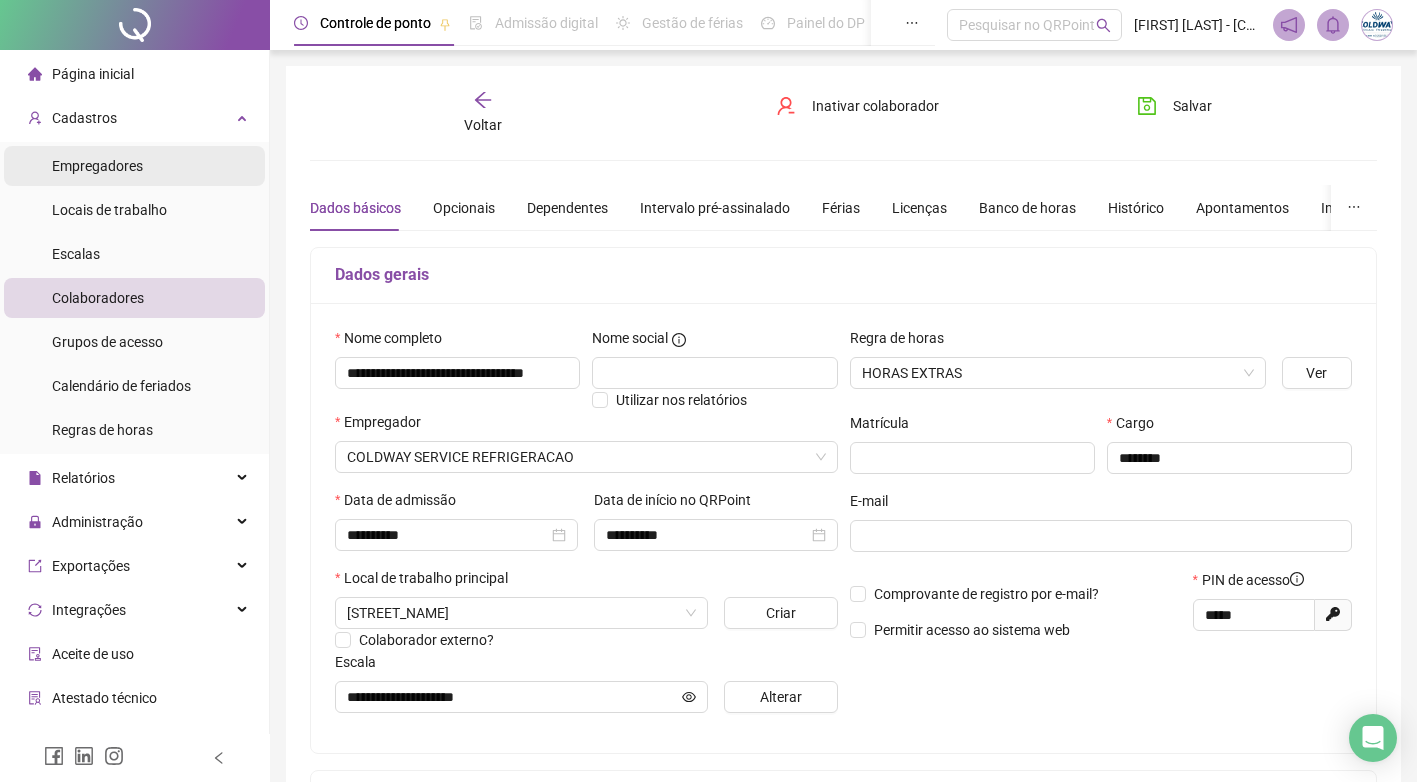 click on "Empregadores" at bounding box center (97, 166) 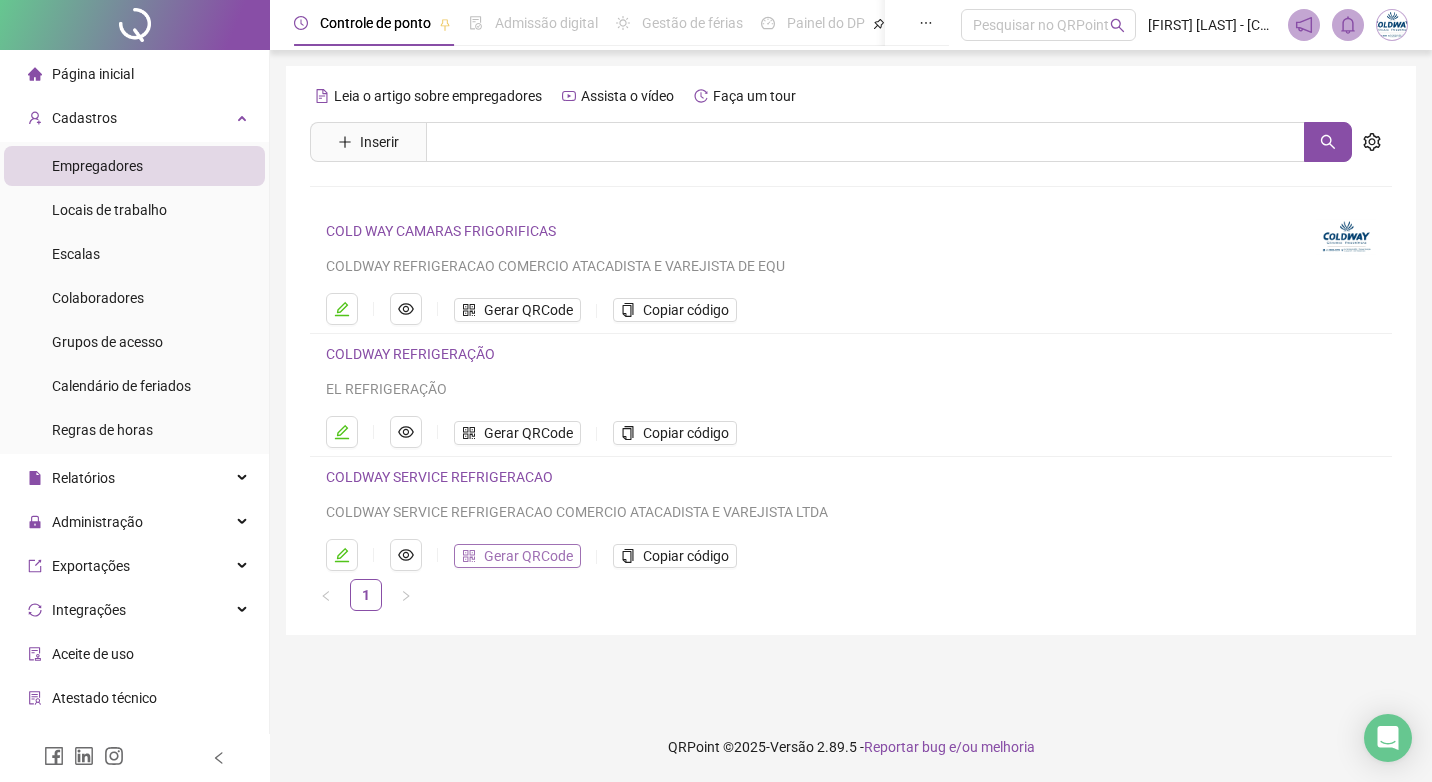 click on "Gerar QRCode" at bounding box center [517, 556] 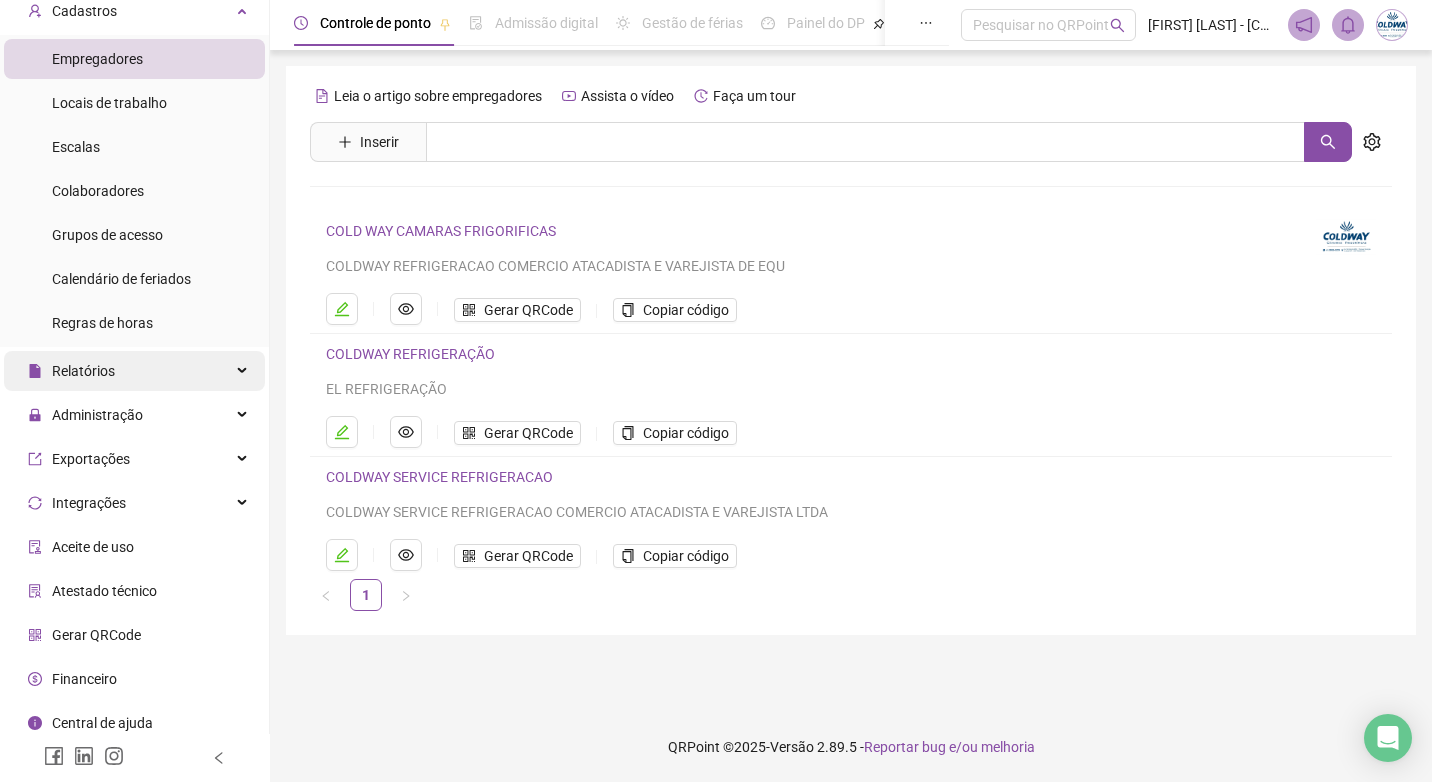 scroll, scrollTop: 116, scrollLeft: 0, axis: vertical 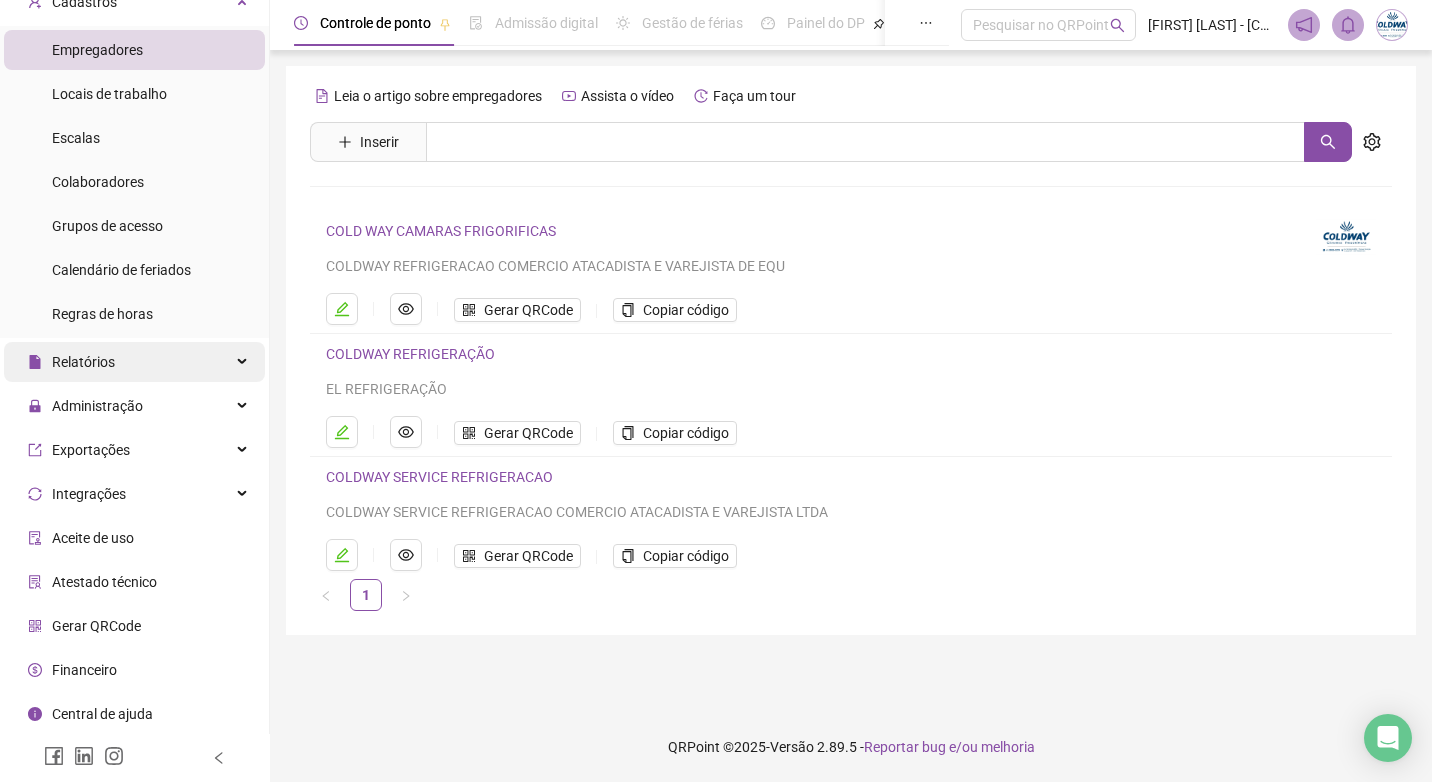 click on "Relatórios" at bounding box center (83, 362) 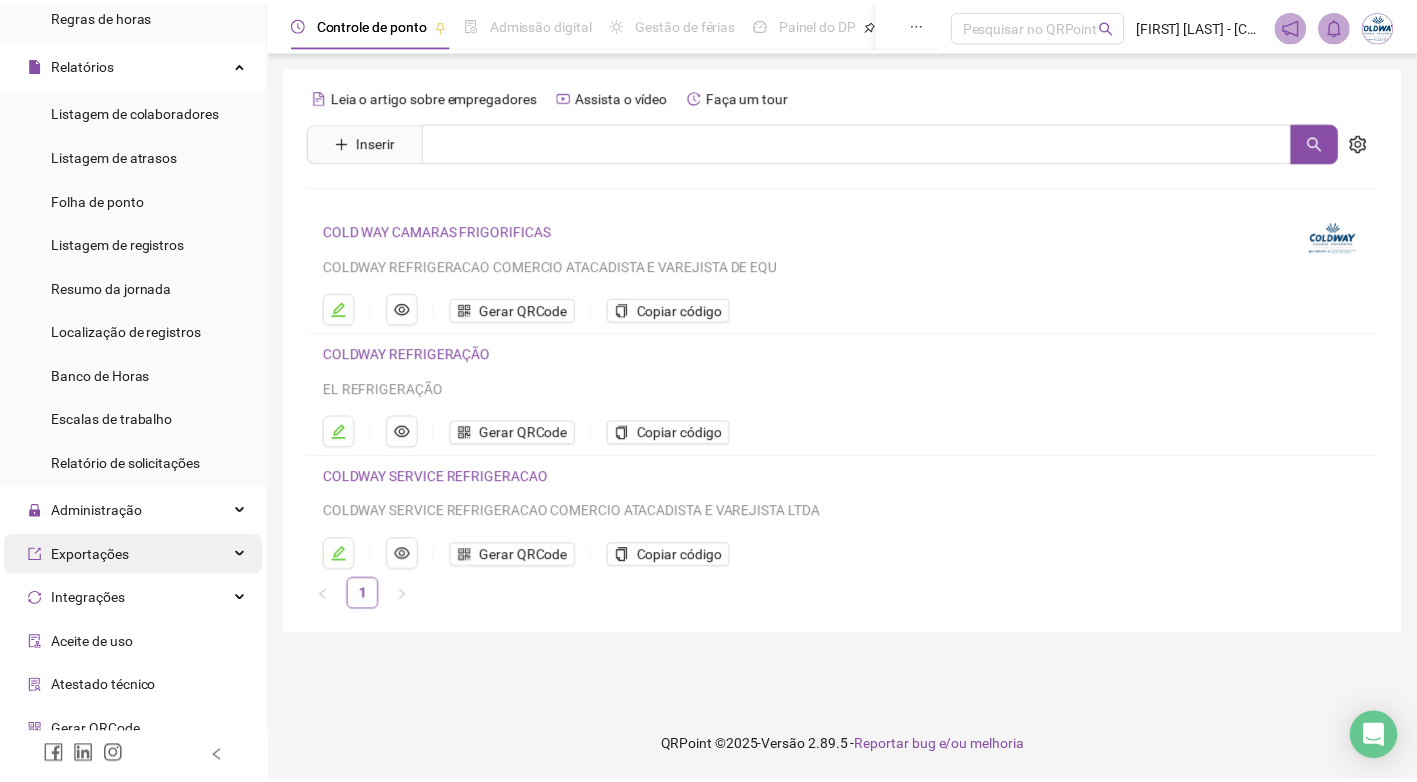 scroll, scrollTop: 416, scrollLeft: 0, axis: vertical 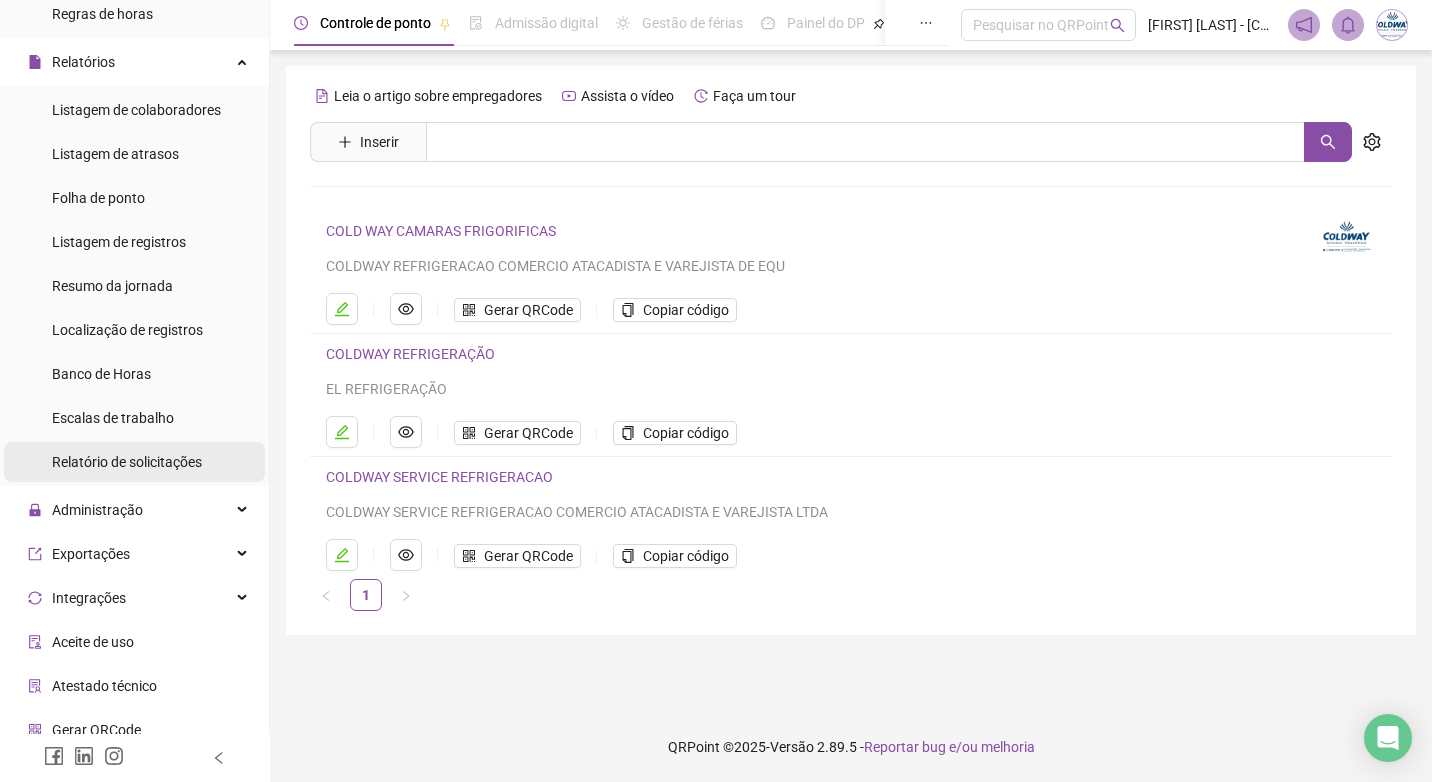click on "Relatório de solicitações" at bounding box center (127, 462) 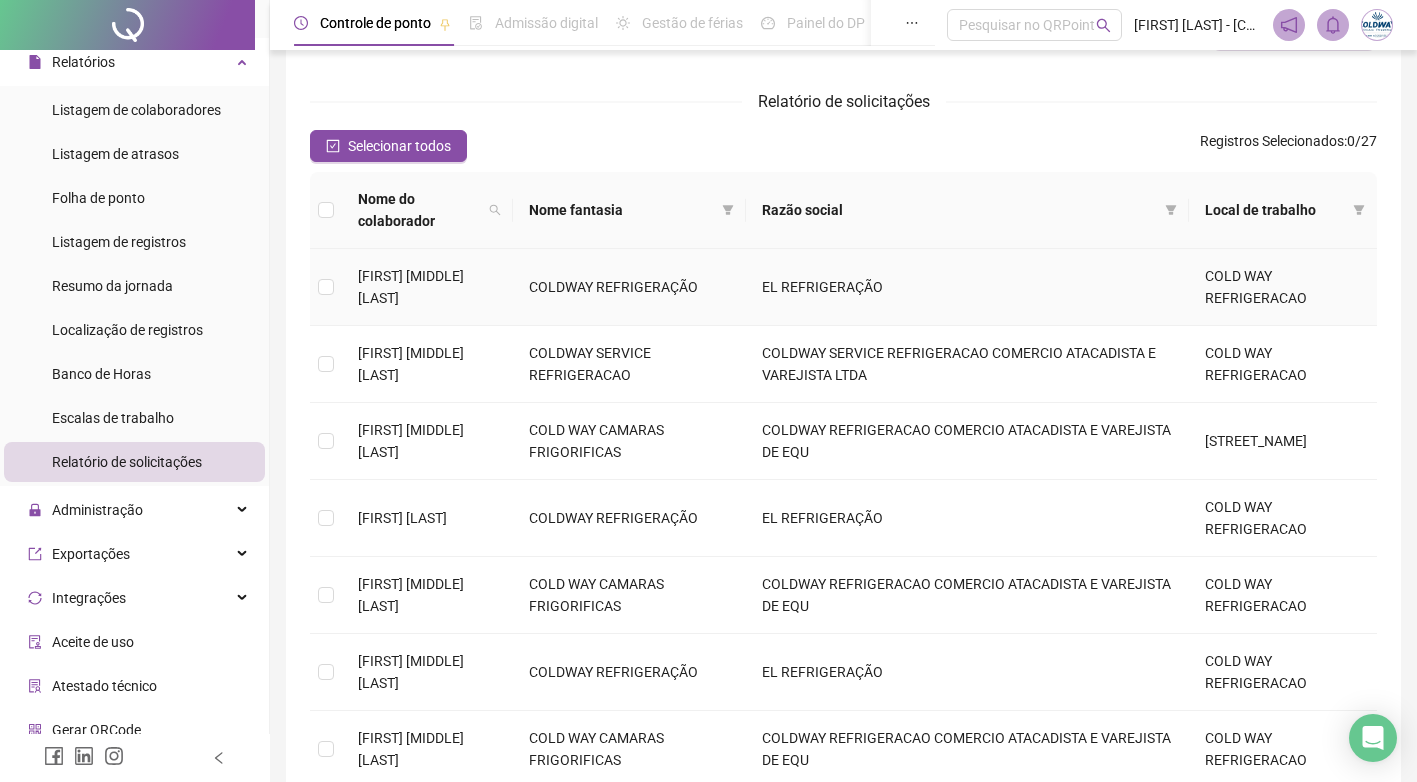 scroll, scrollTop: 0, scrollLeft: 0, axis: both 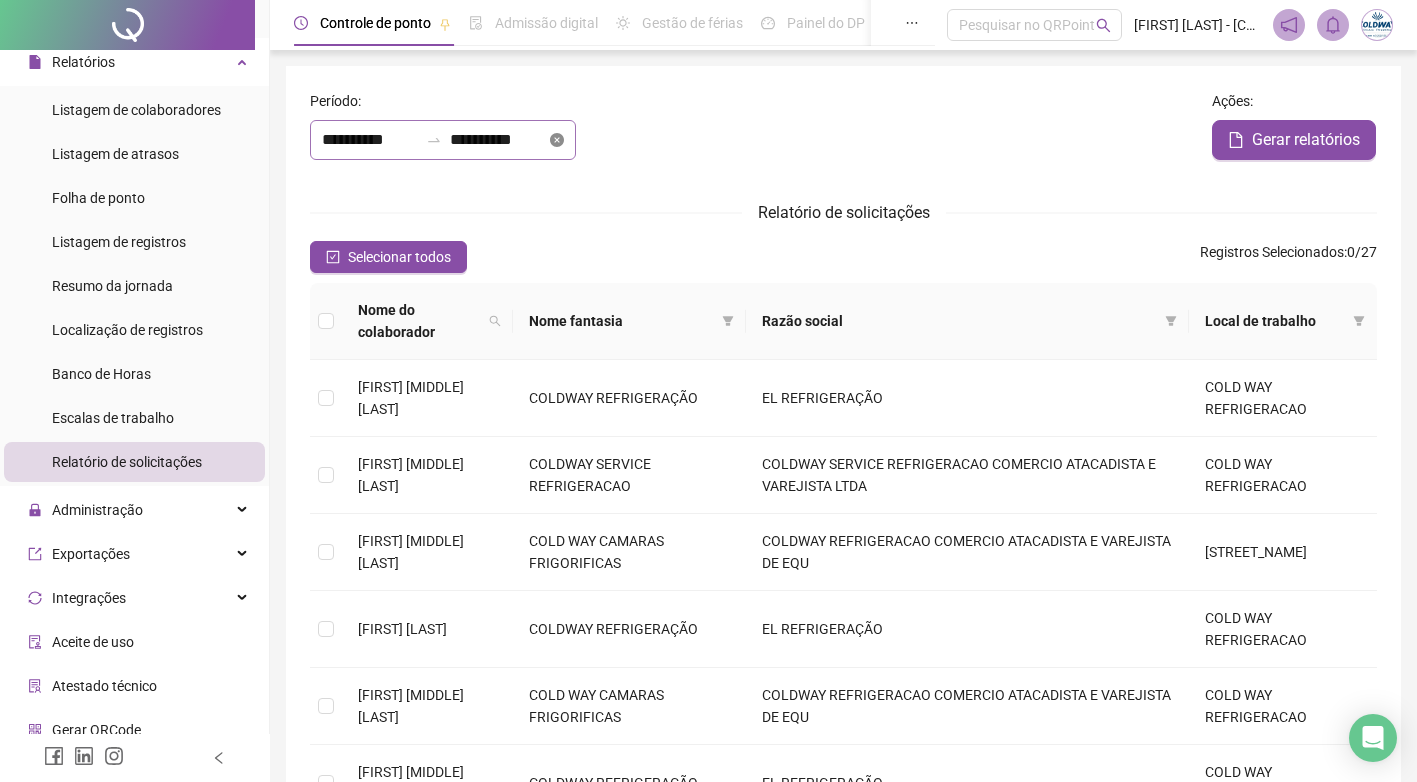 click 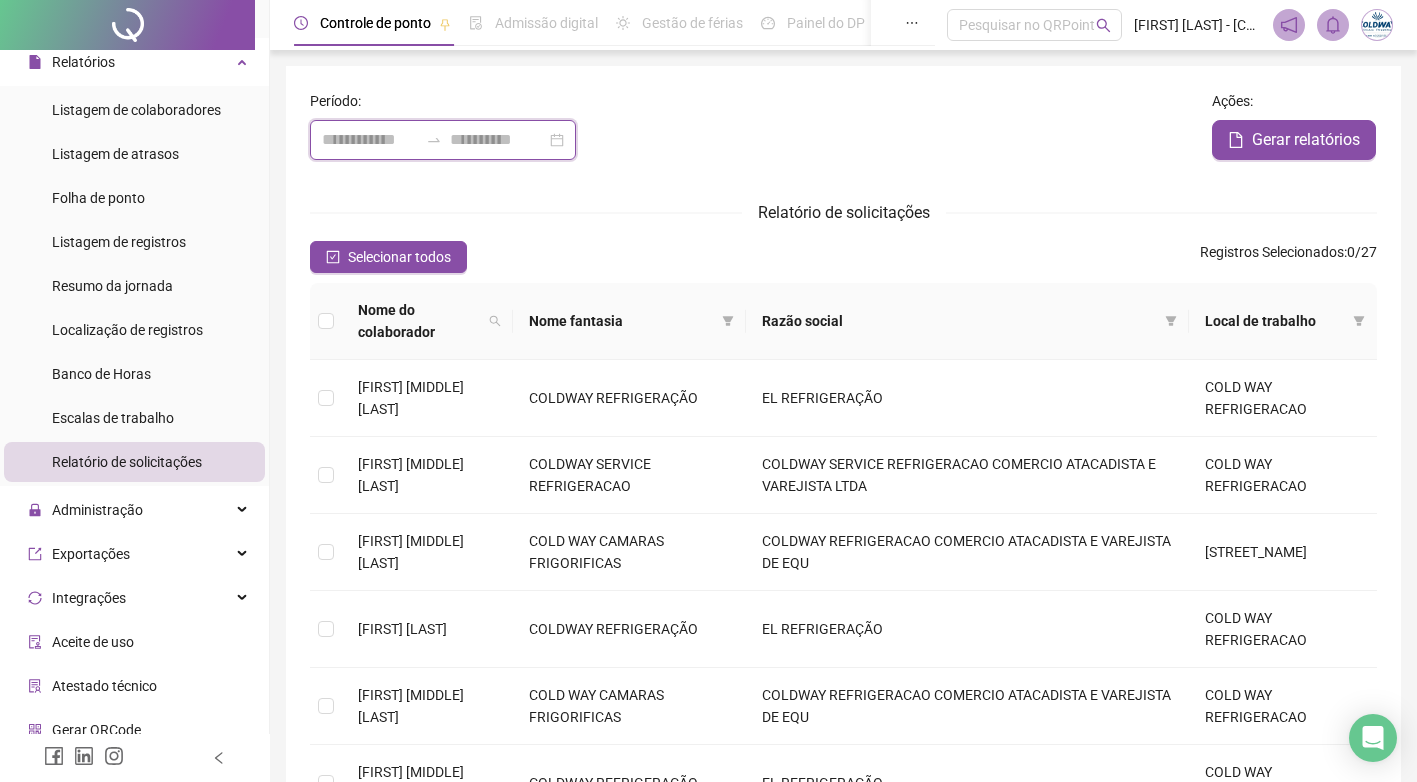 click at bounding box center (498, 140) 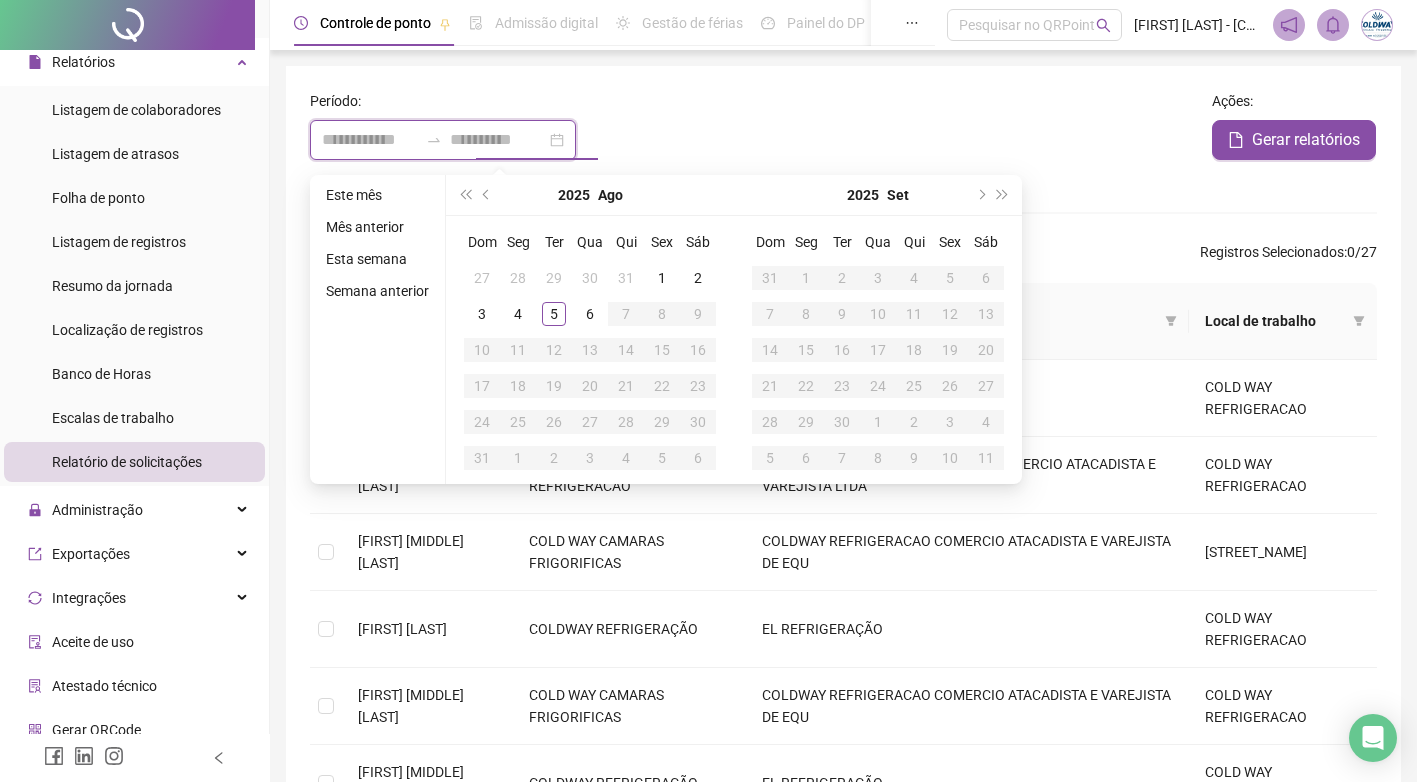 type on "**********" 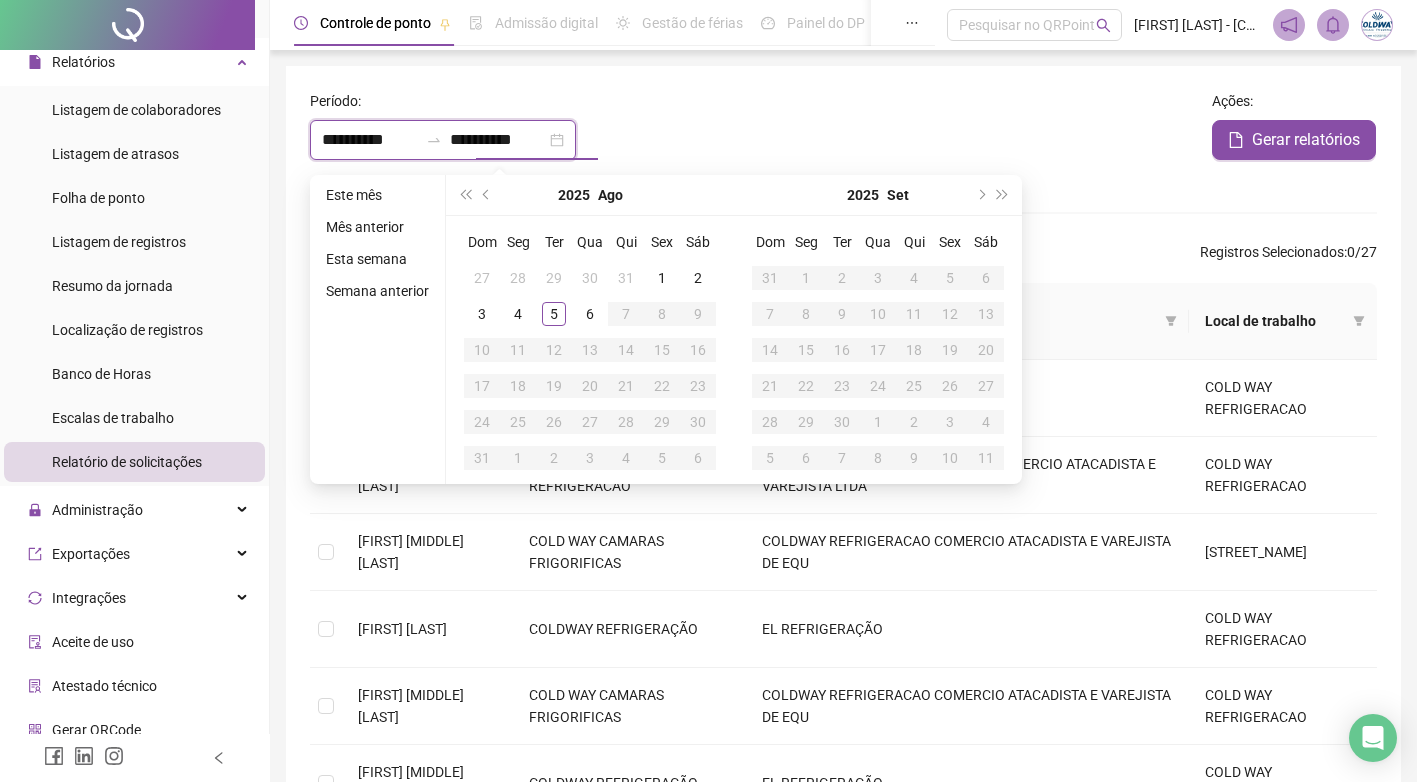 type 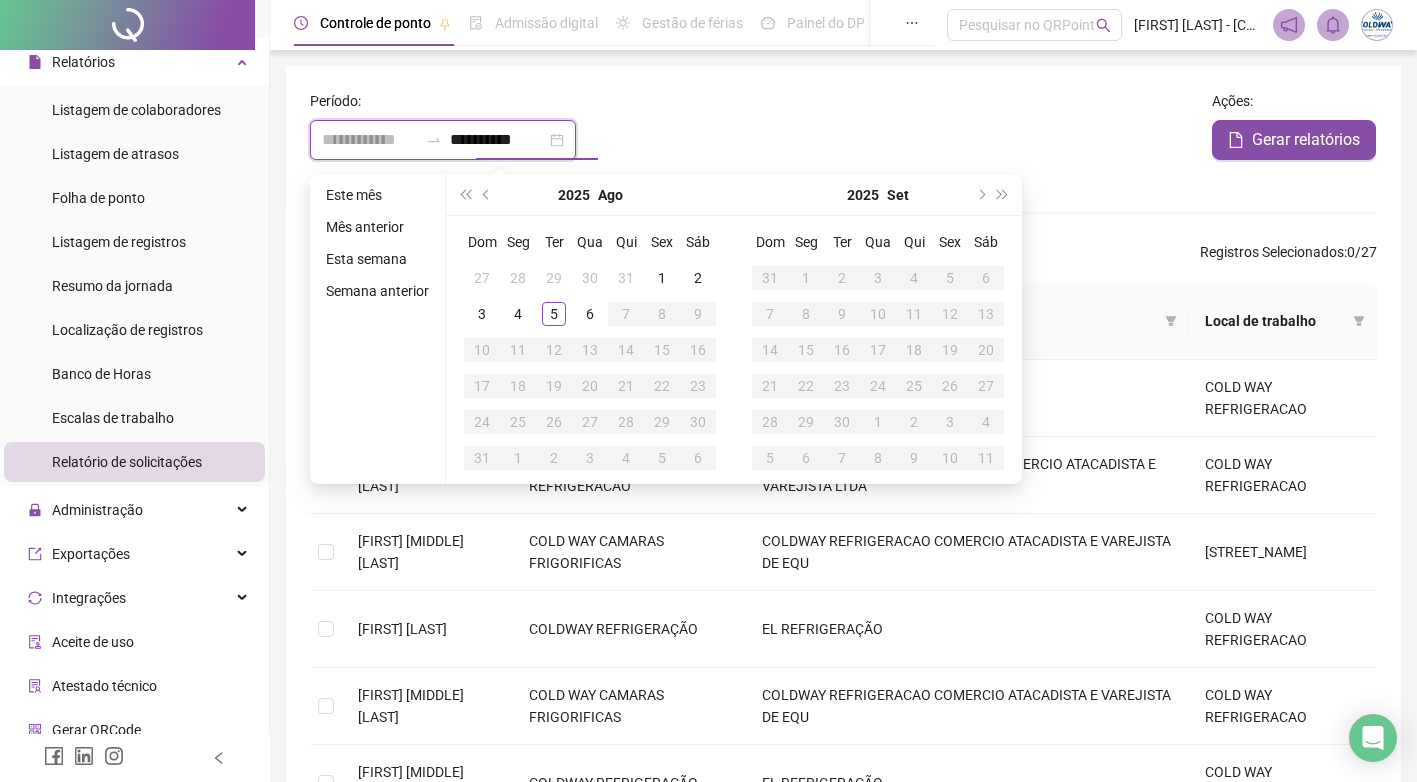 type on "**********" 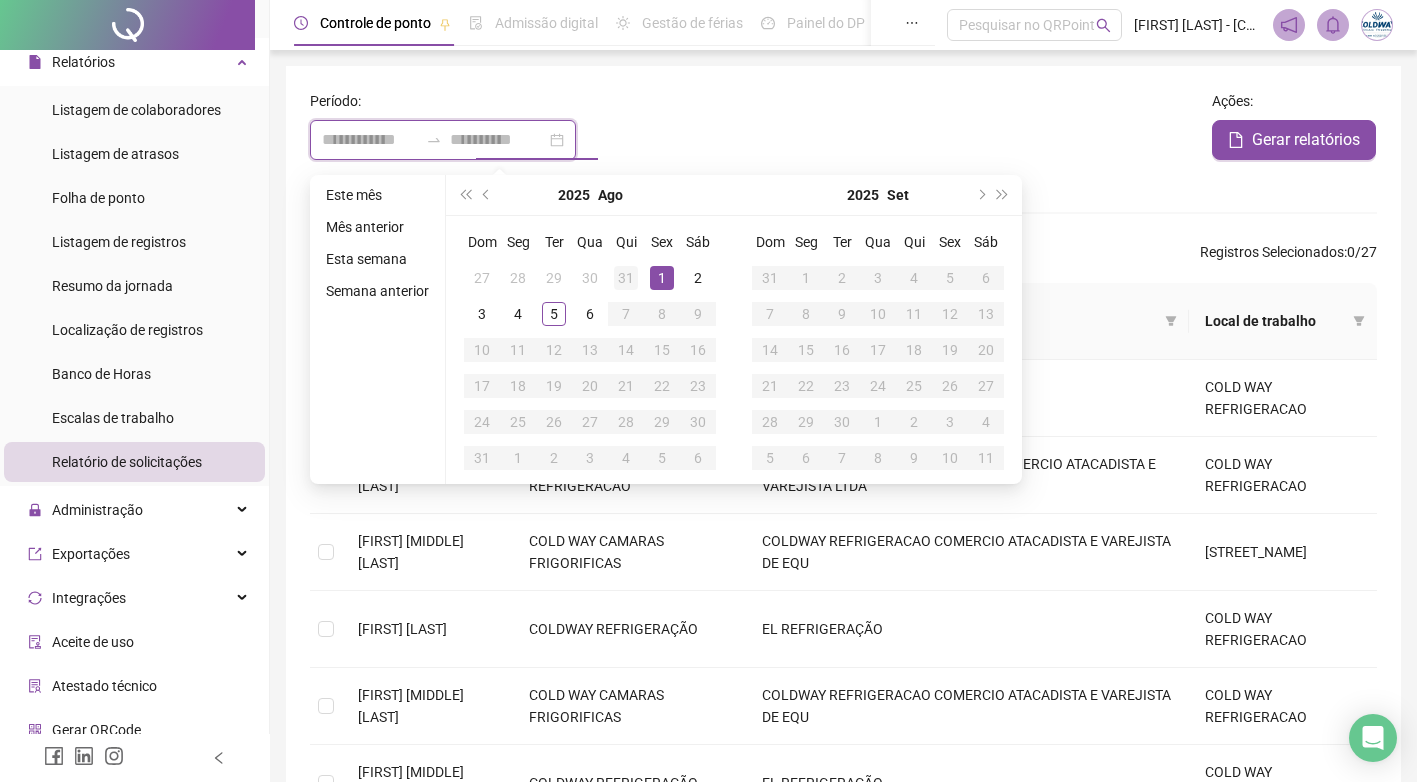 type on "**********" 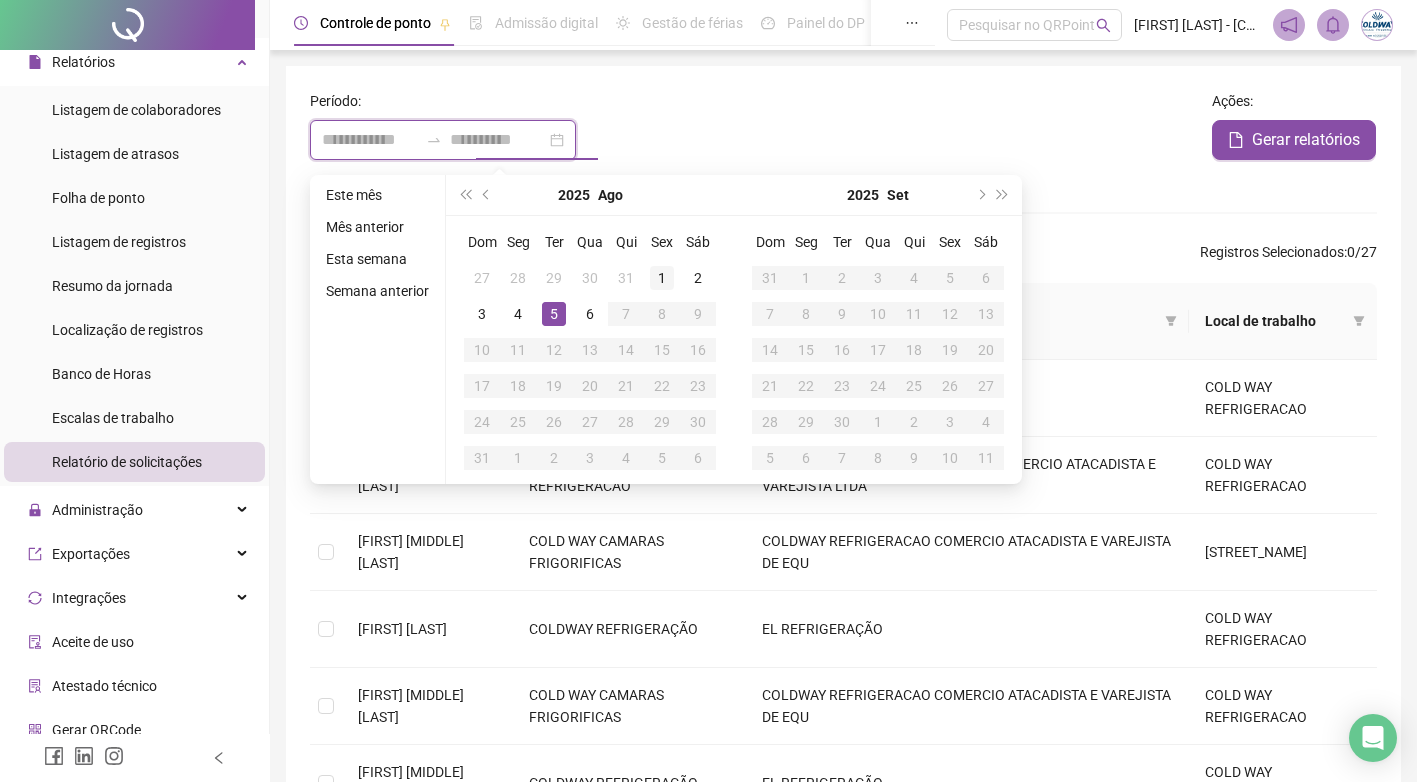 type on "**********" 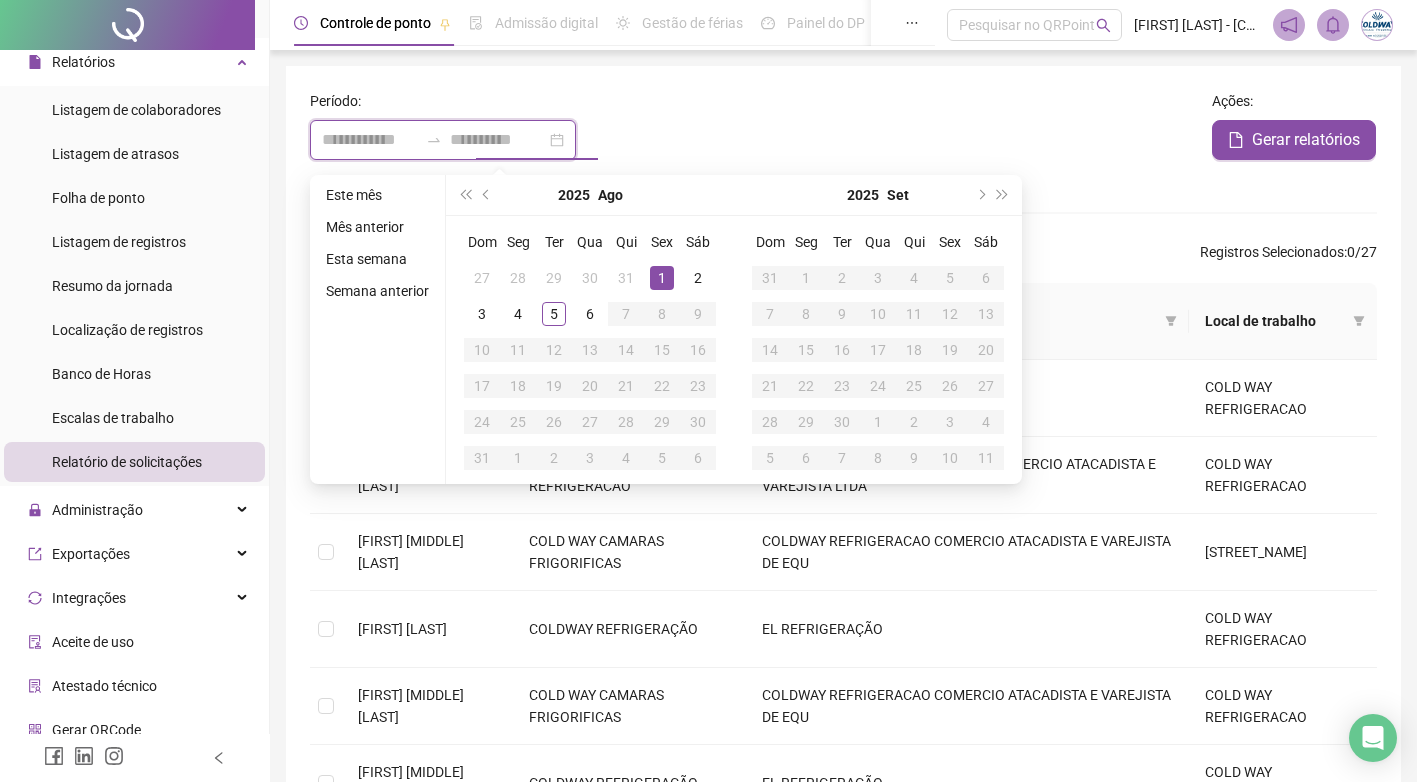 type on "**********" 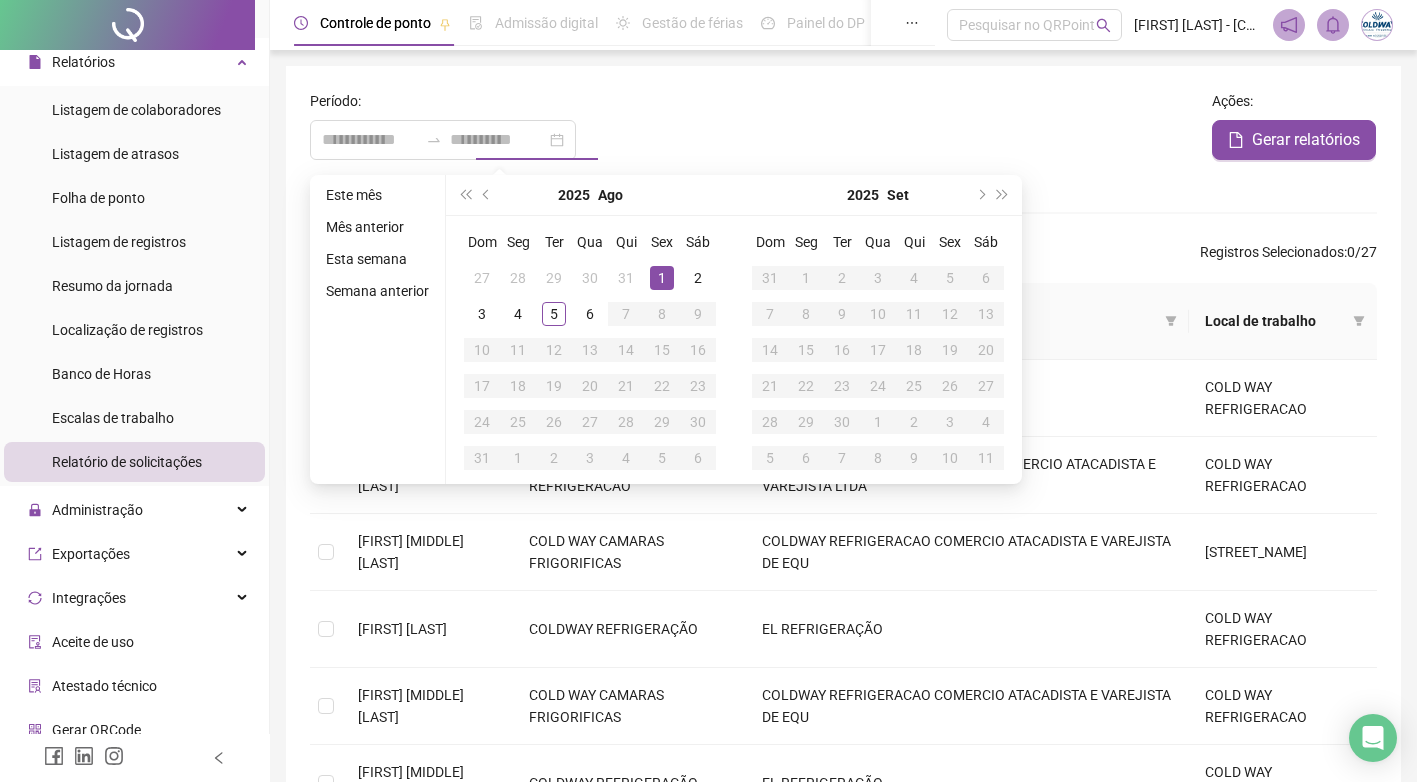 click on "1" at bounding box center (662, 278) 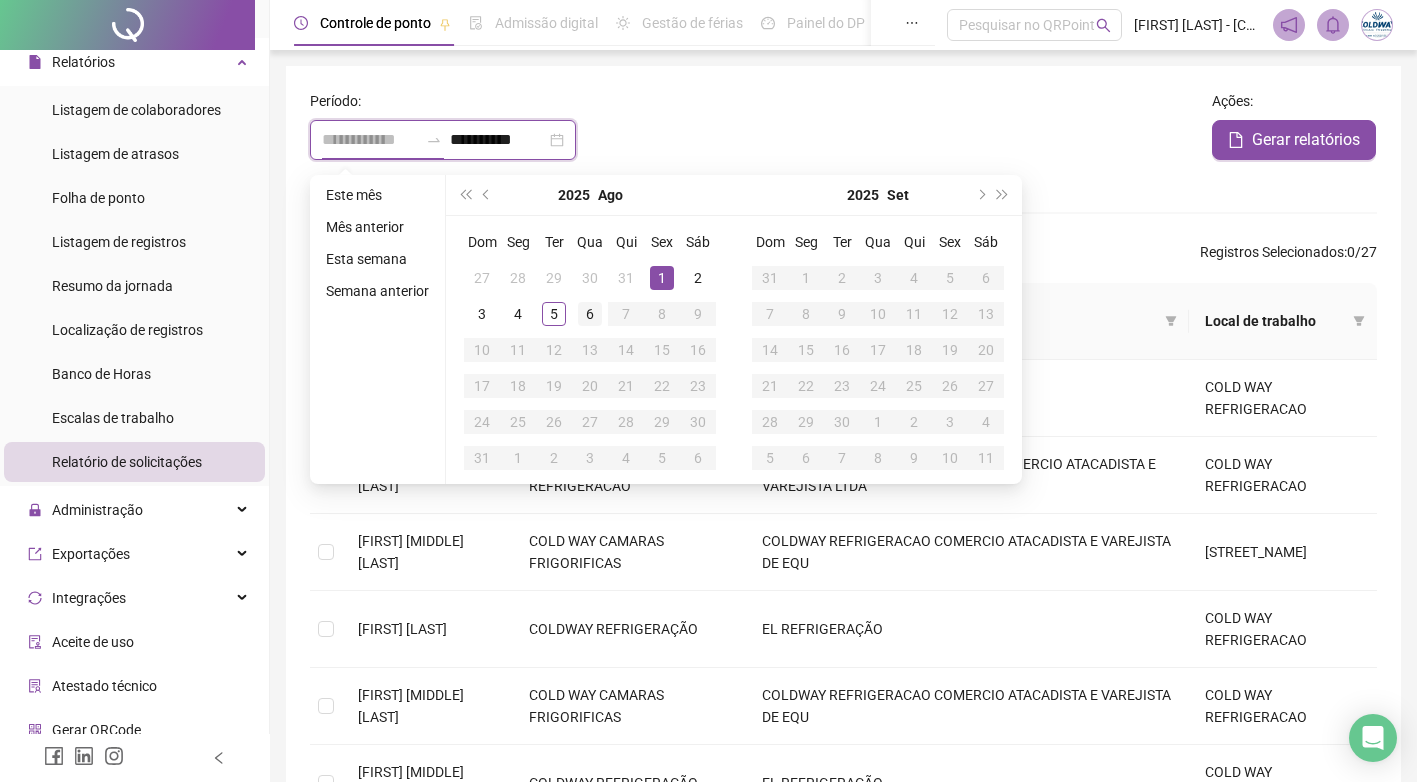 type on "**********" 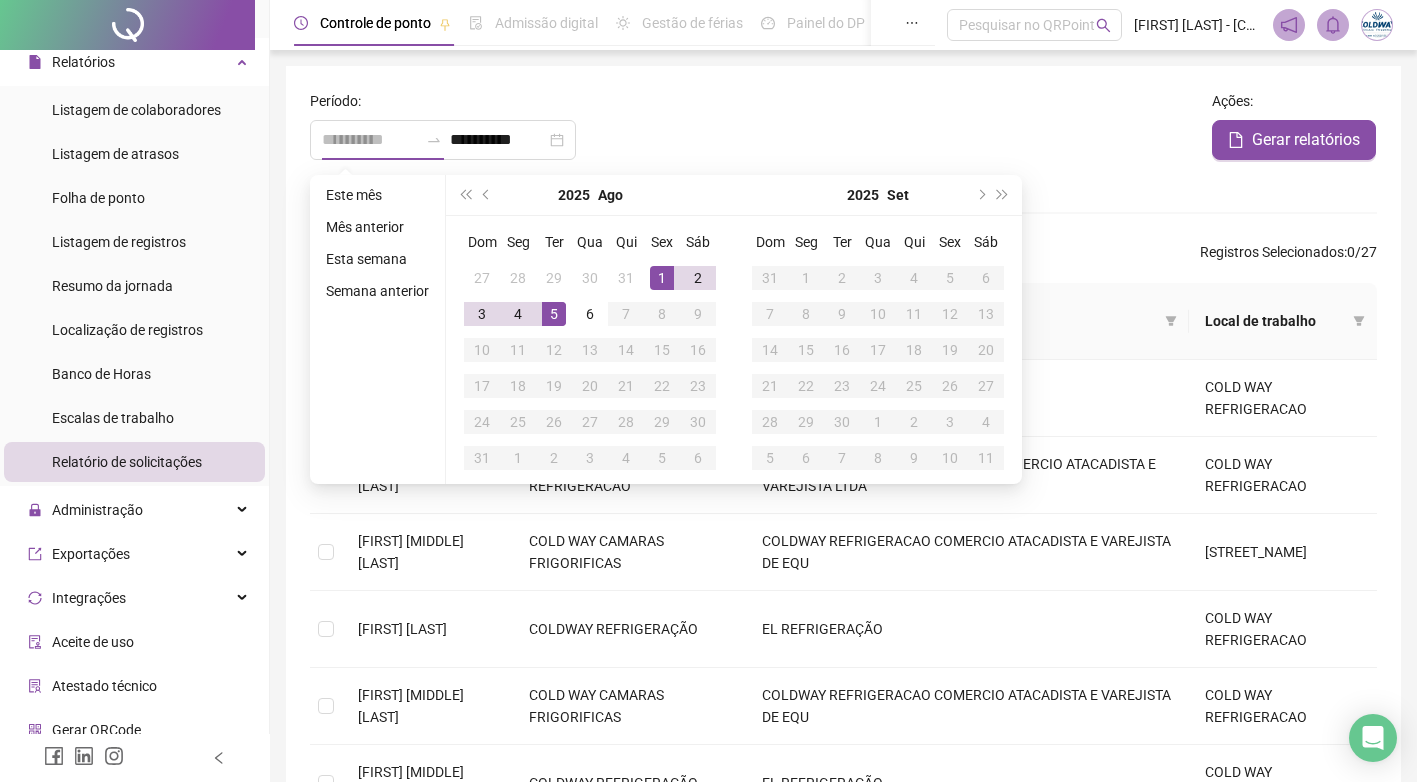 click on "5" at bounding box center (554, 314) 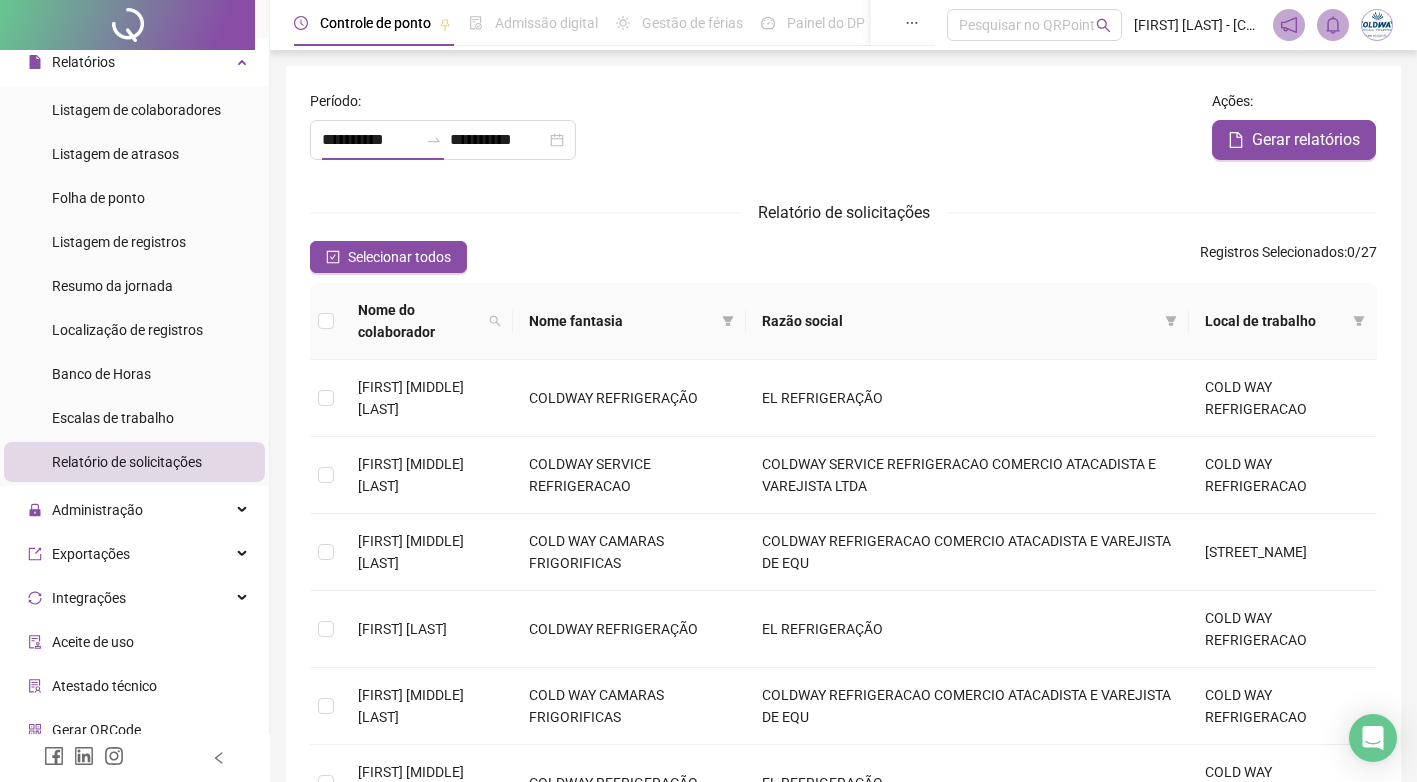 type on "**********" 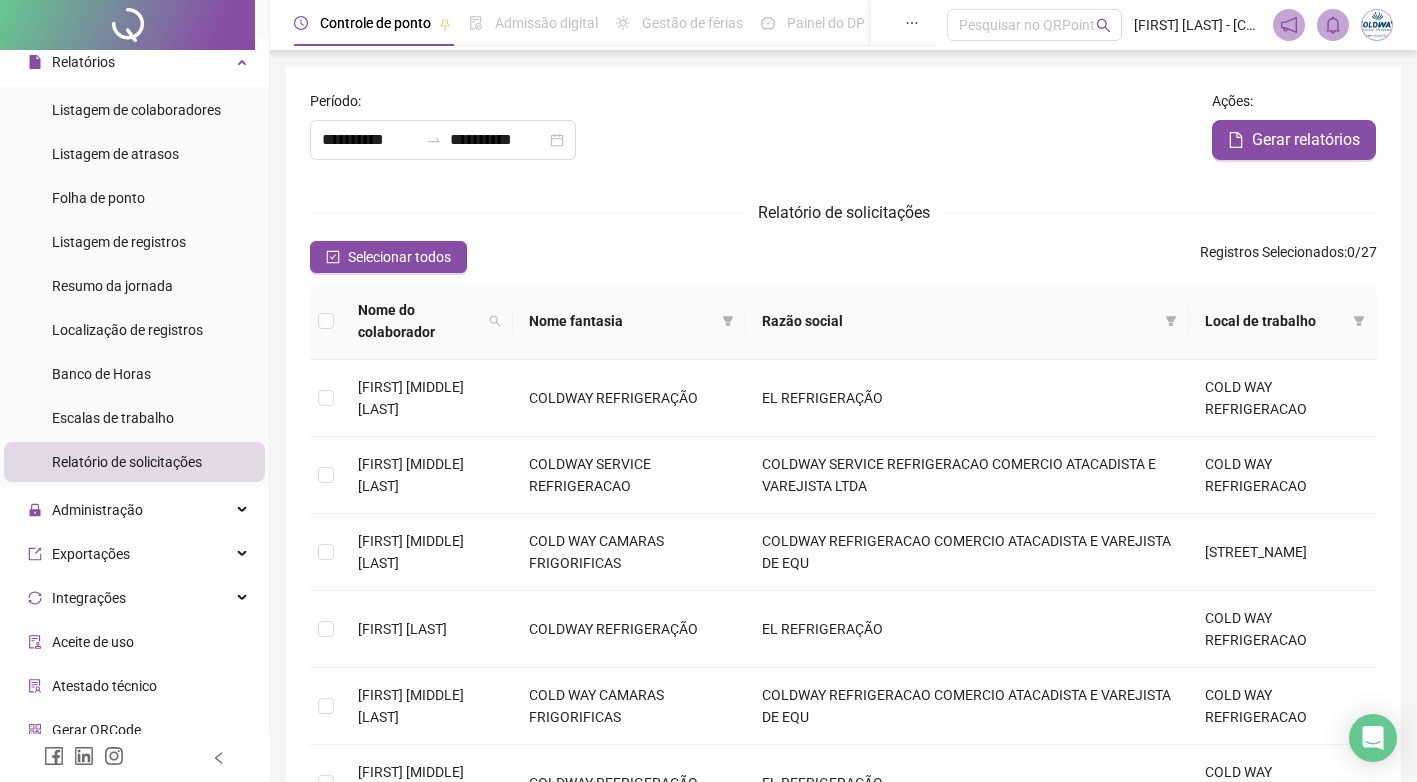 click on "**********" at bounding box center (753, 140) 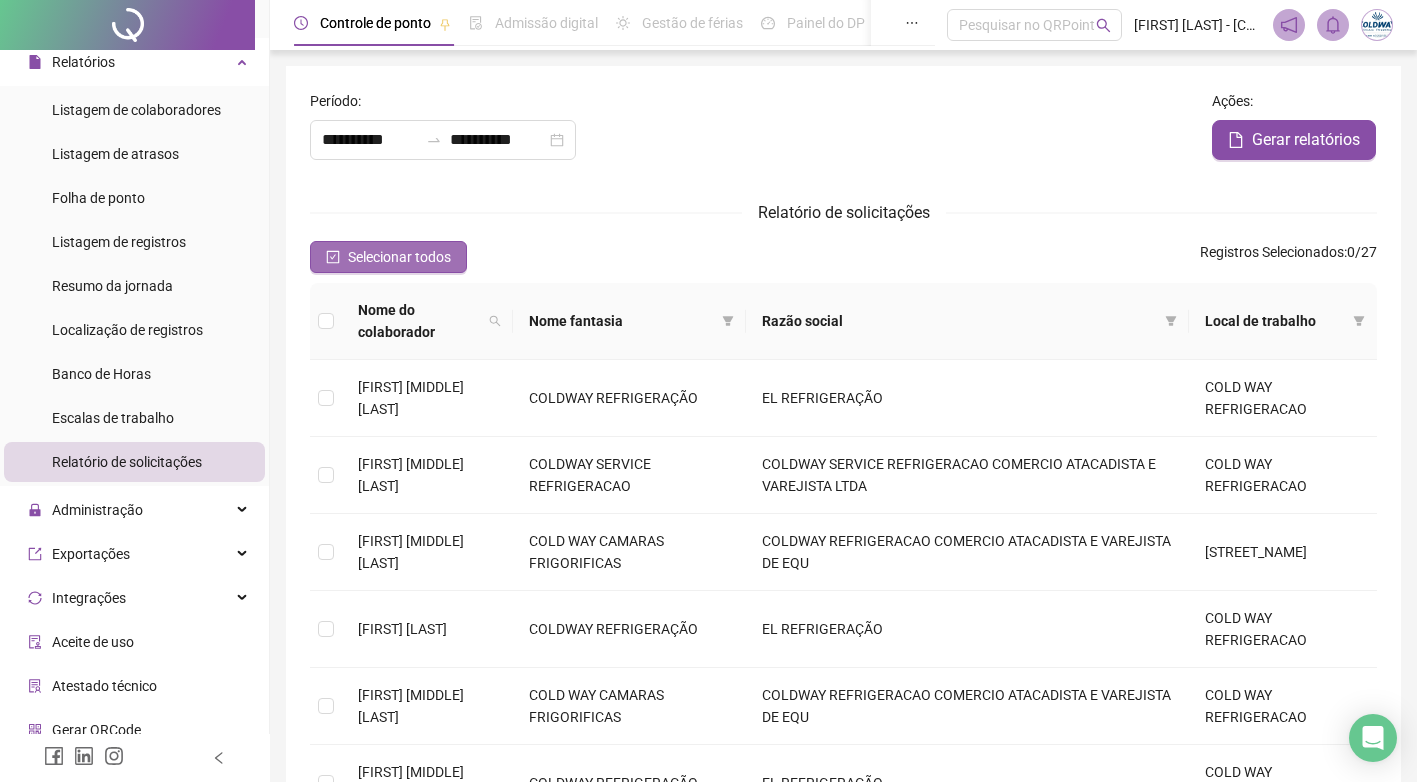 click on "Selecionar todos" at bounding box center (399, 257) 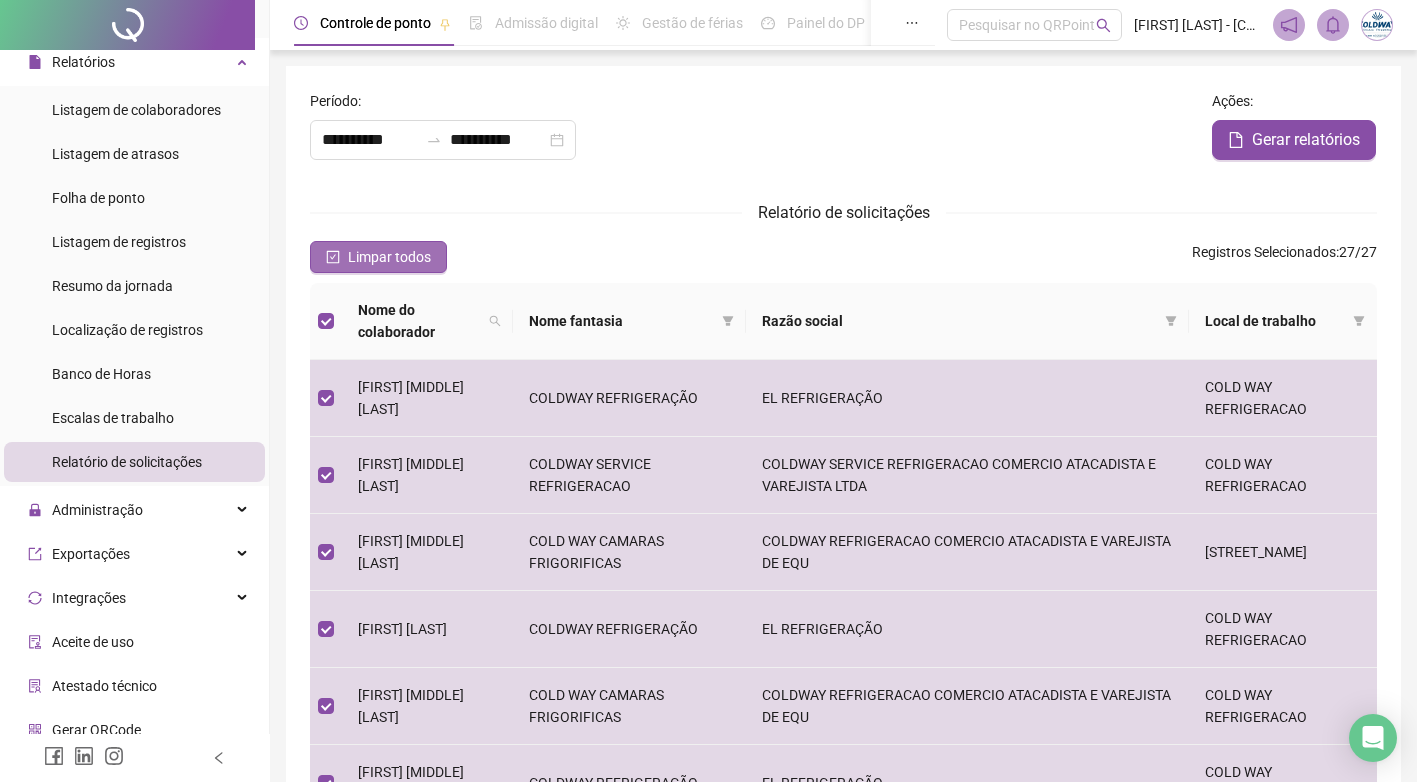 click on "Limpar todos" at bounding box center (389, 257) 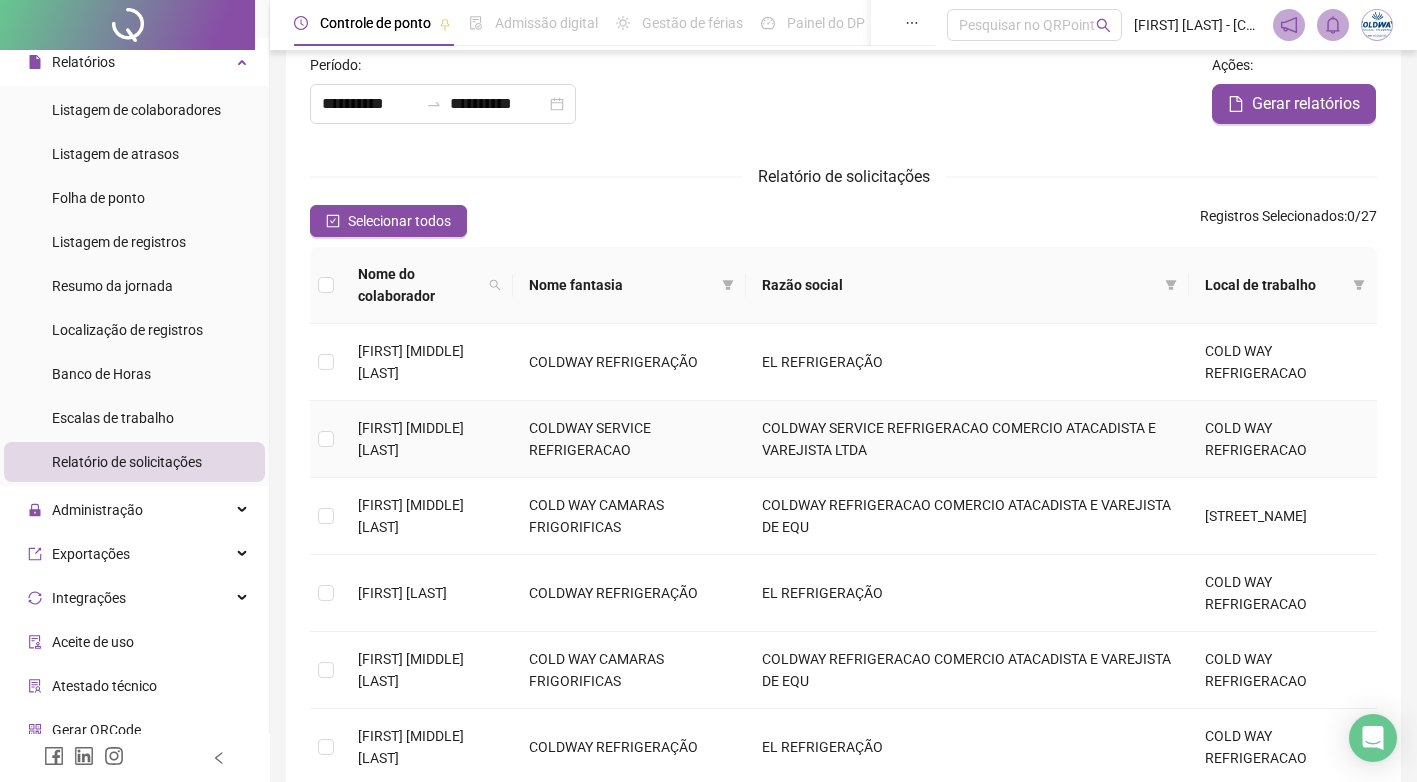 scroll, scrollTop: 0, scrollLeft: 0, axis: both 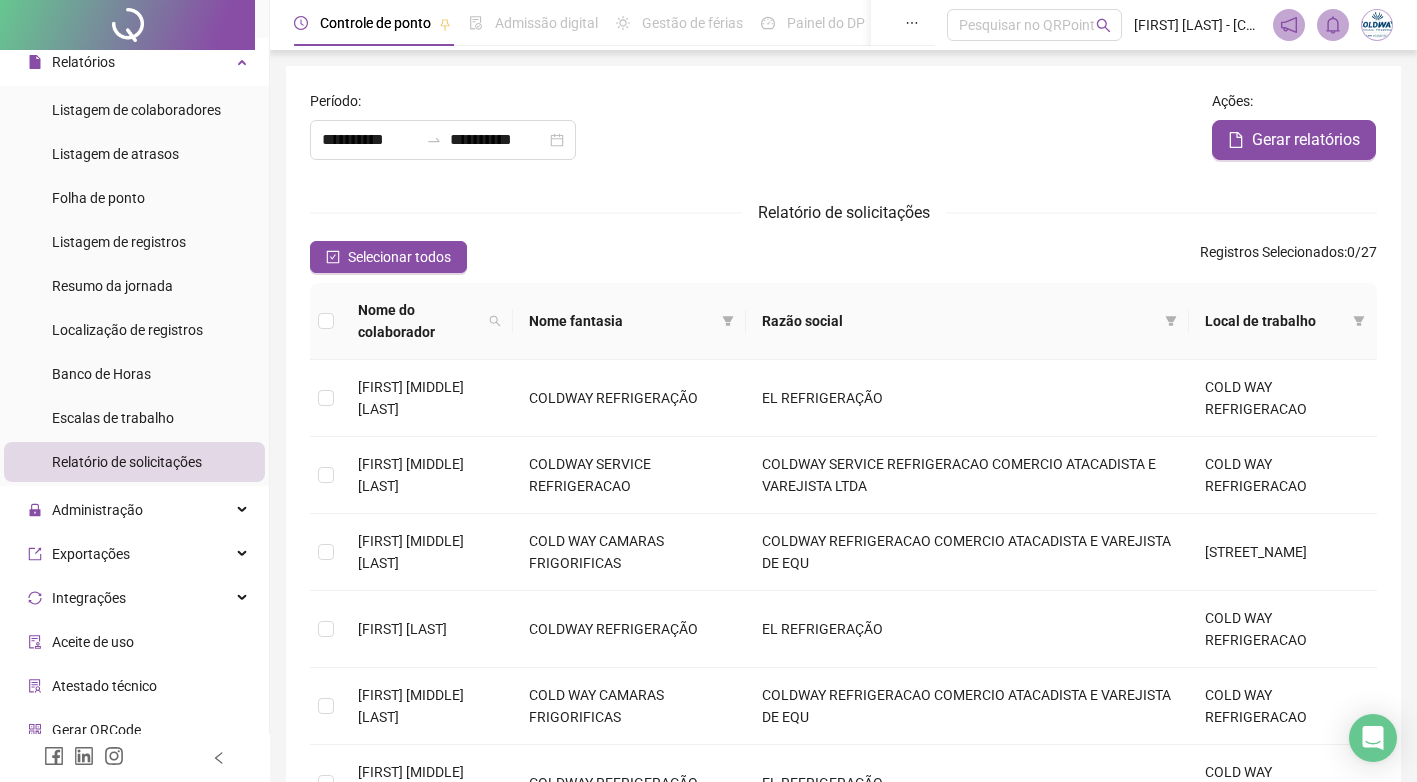 click on "Relatório de solicitações" at bounding box center [127, 462] 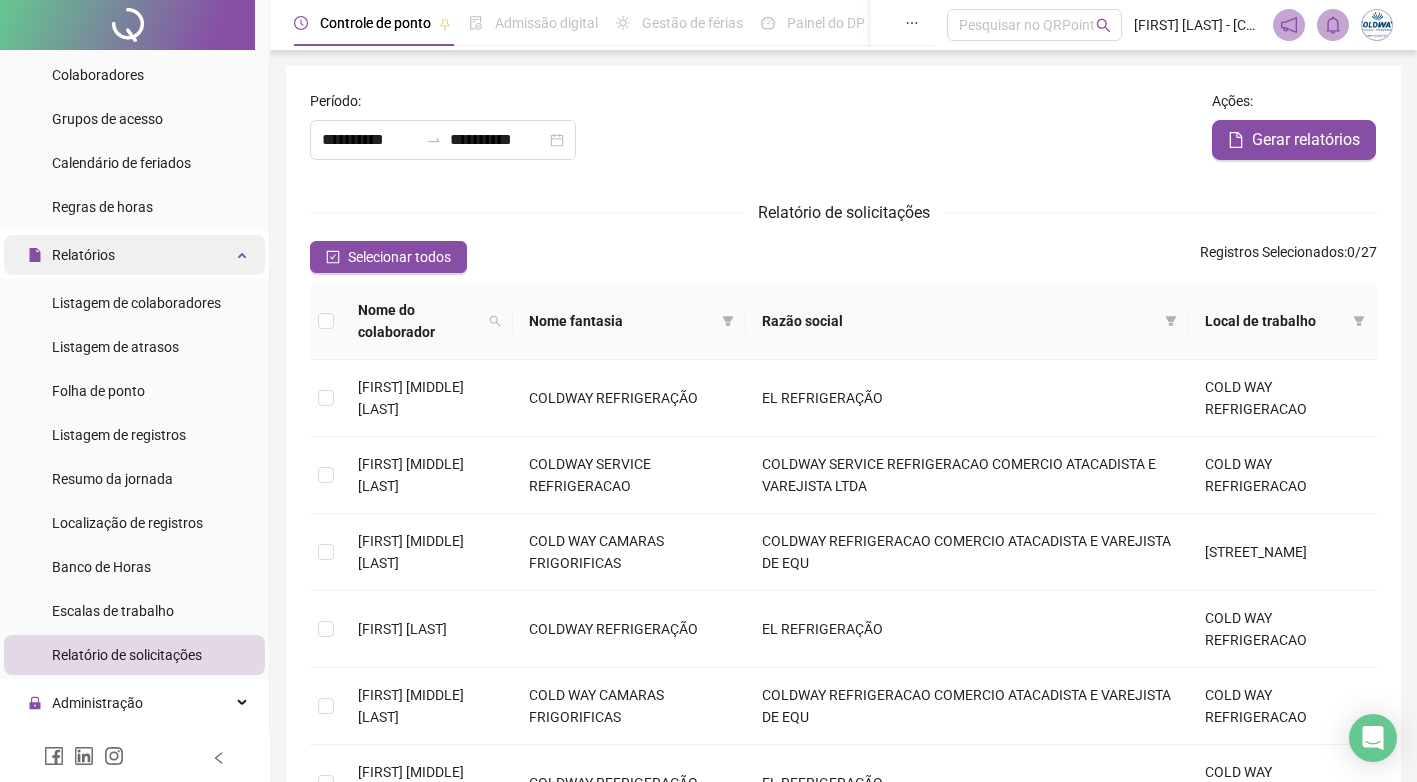 scroll, scrollTop: 216, scrollLeft: 0, axis: vertical 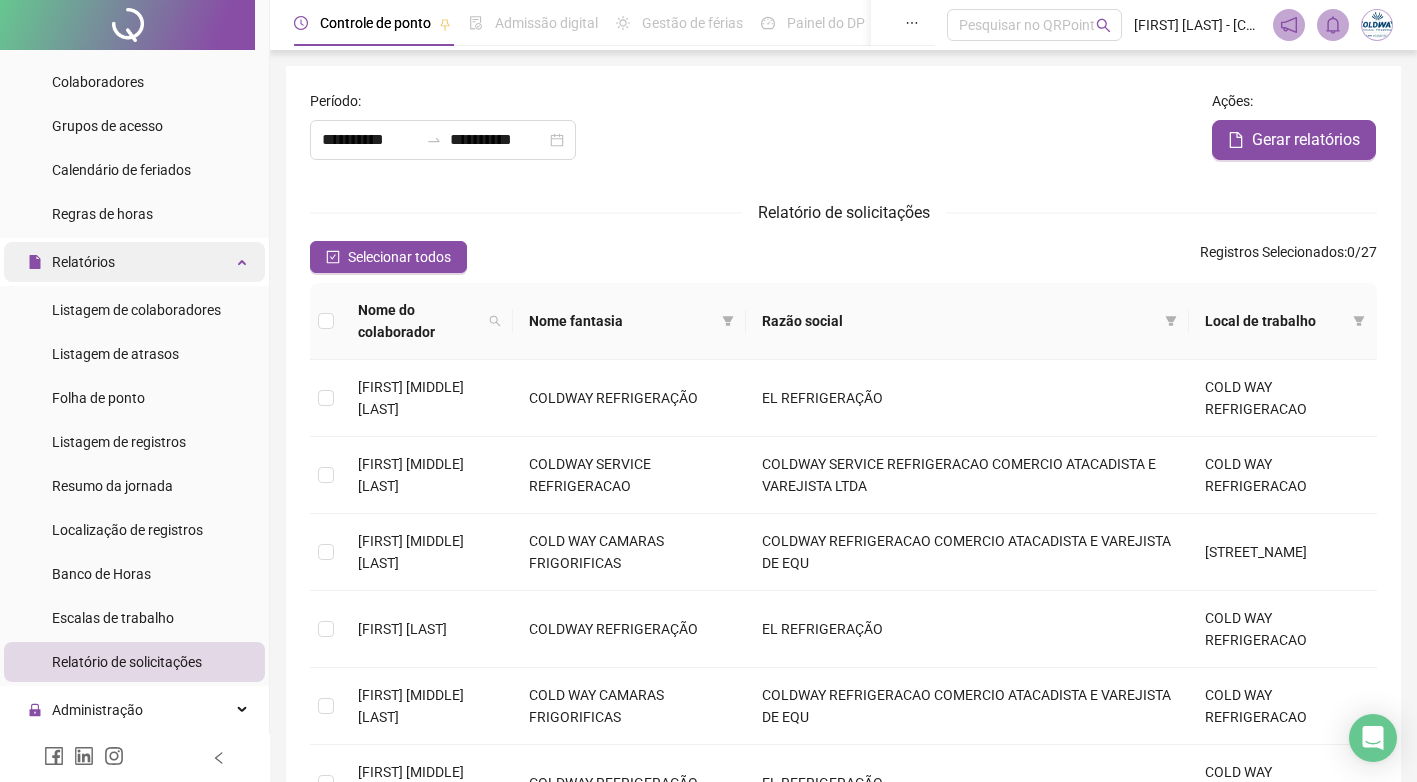 click on "Relatórios" at bounding box center (134, 262) 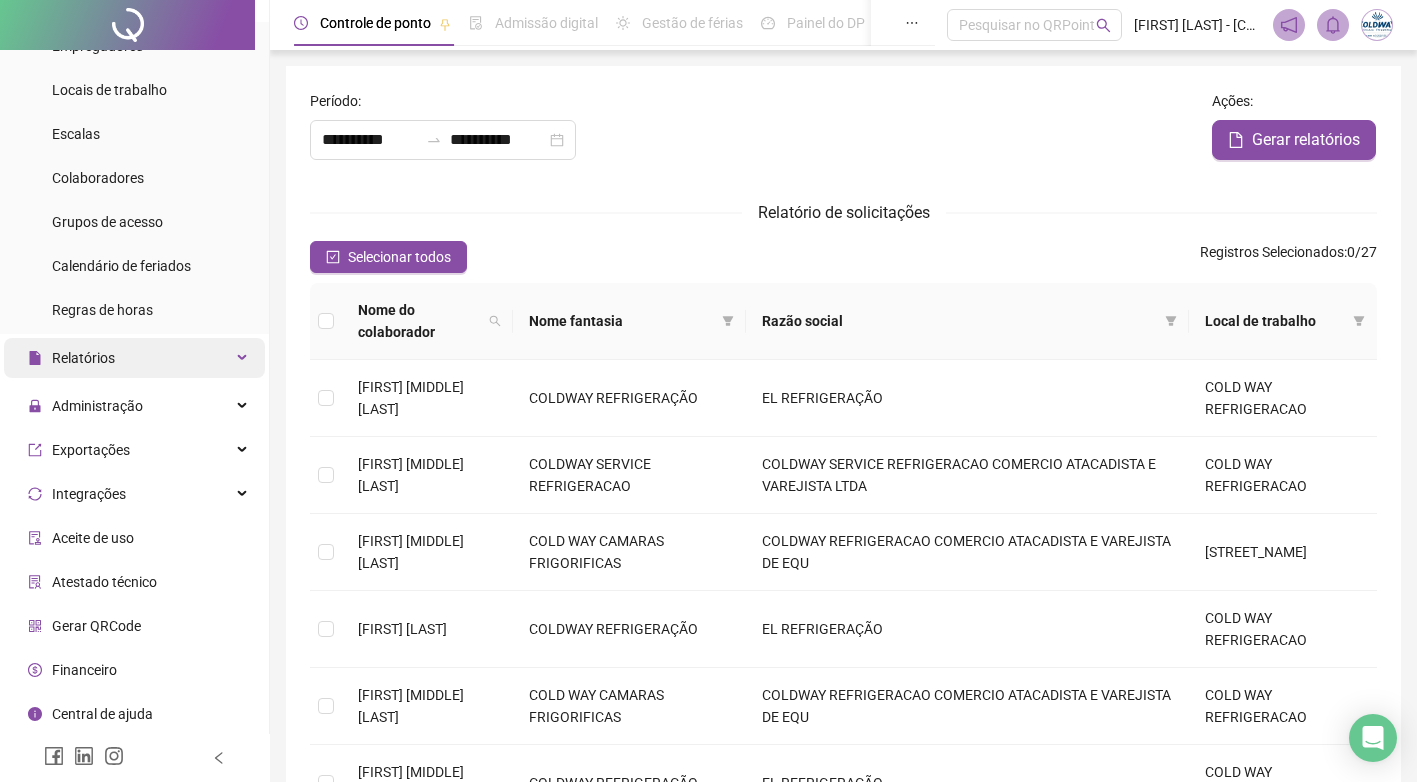 scroll, scrollTop: 116, scrollLeft: 0, axis: vertical 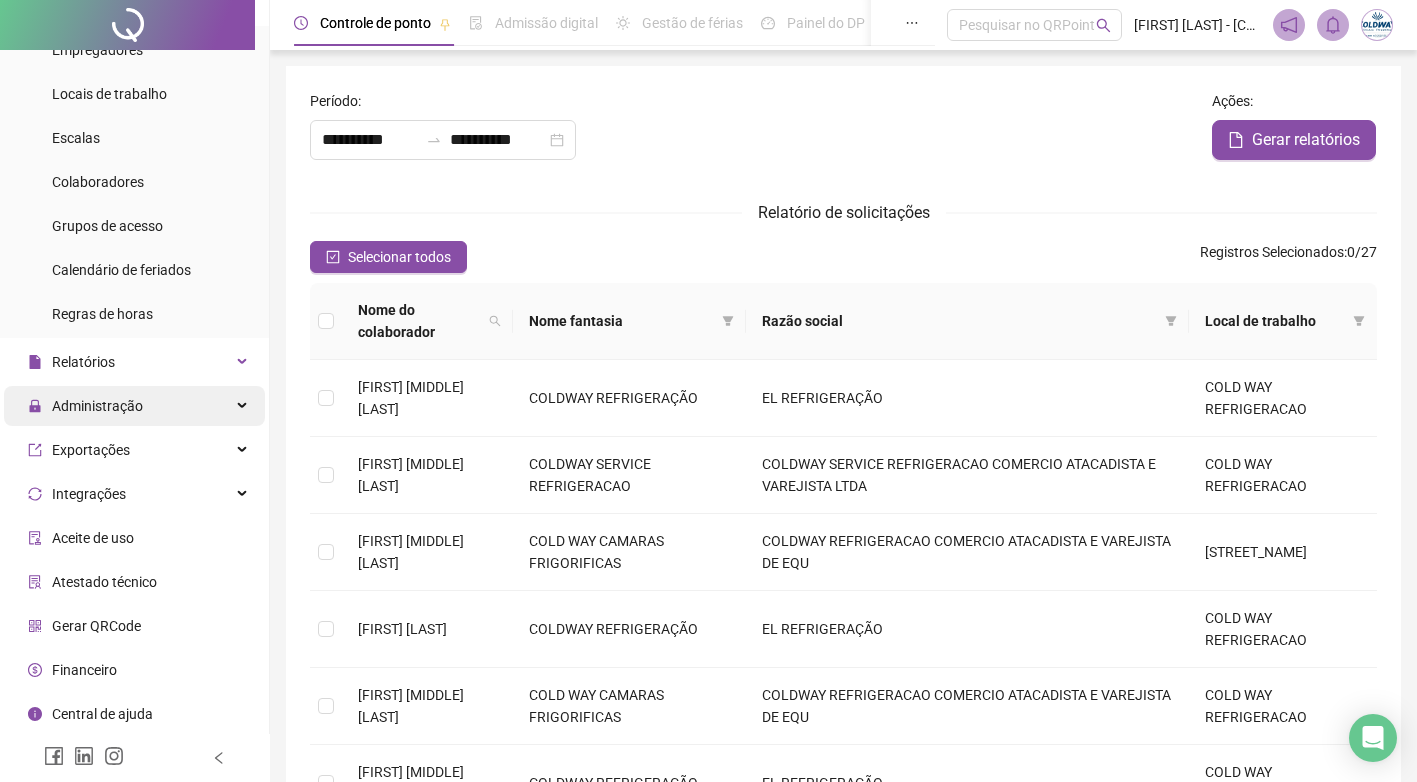click on "Administração" at bounding box center (134, 406) 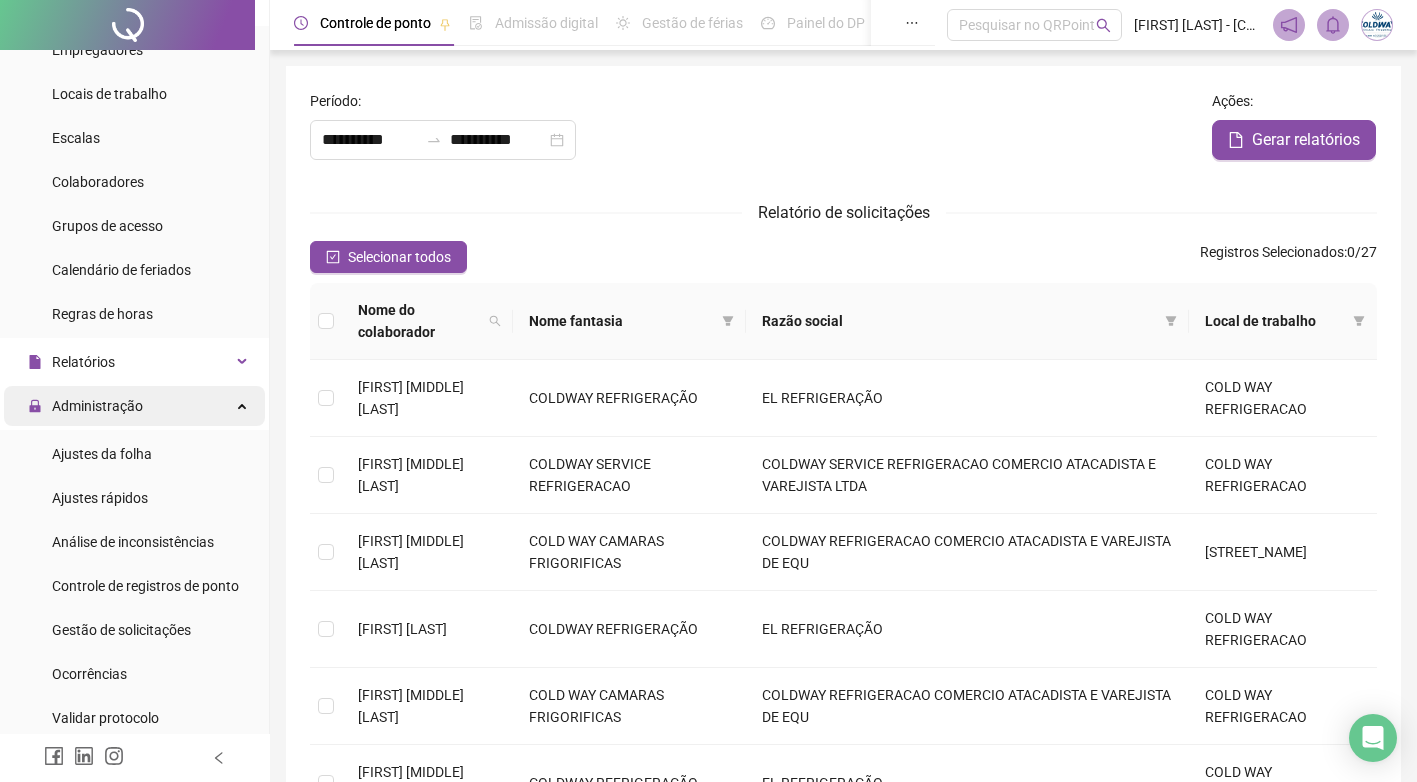 scroll, scrollTop: 216, scrollLeft: 0, axis: vertical 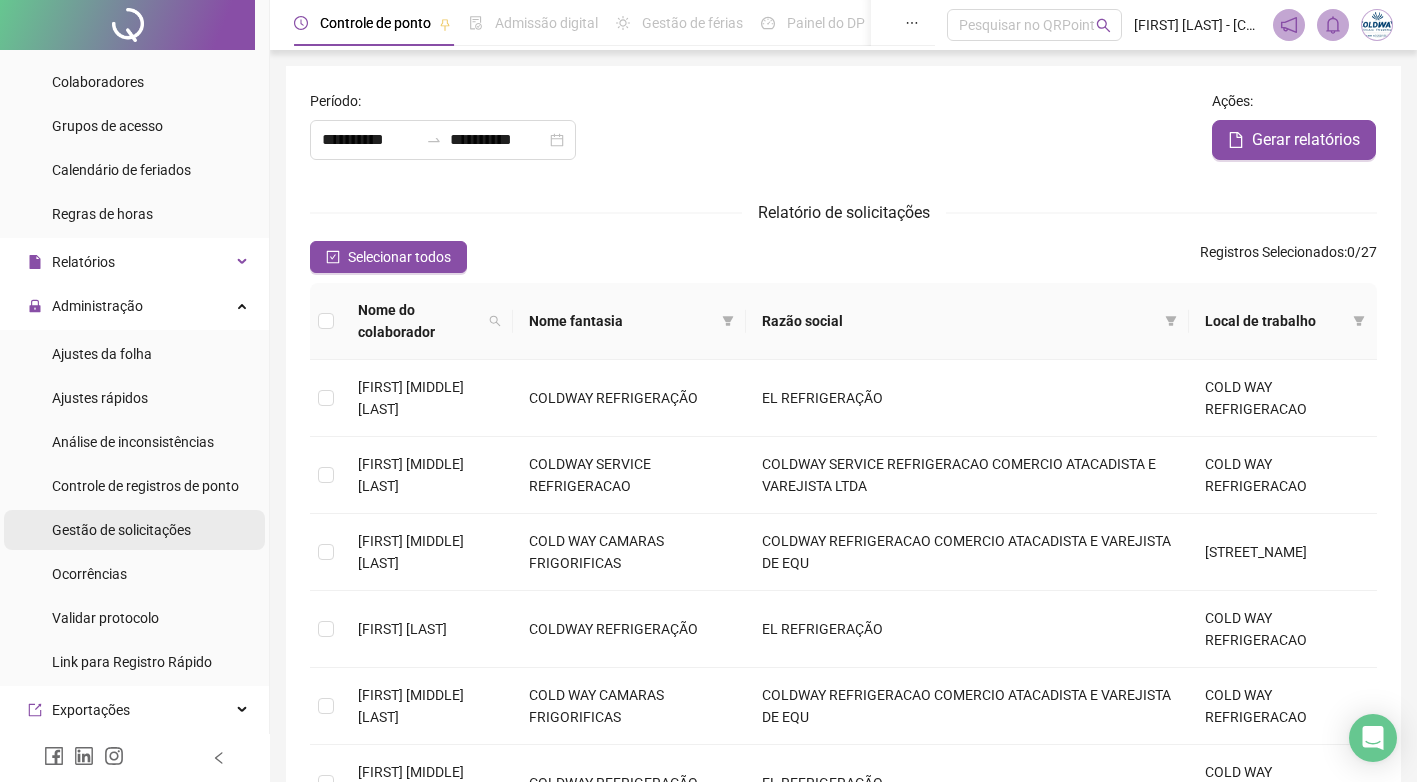 click on "Gestão de solicitações" at bounding box center (121, 530) 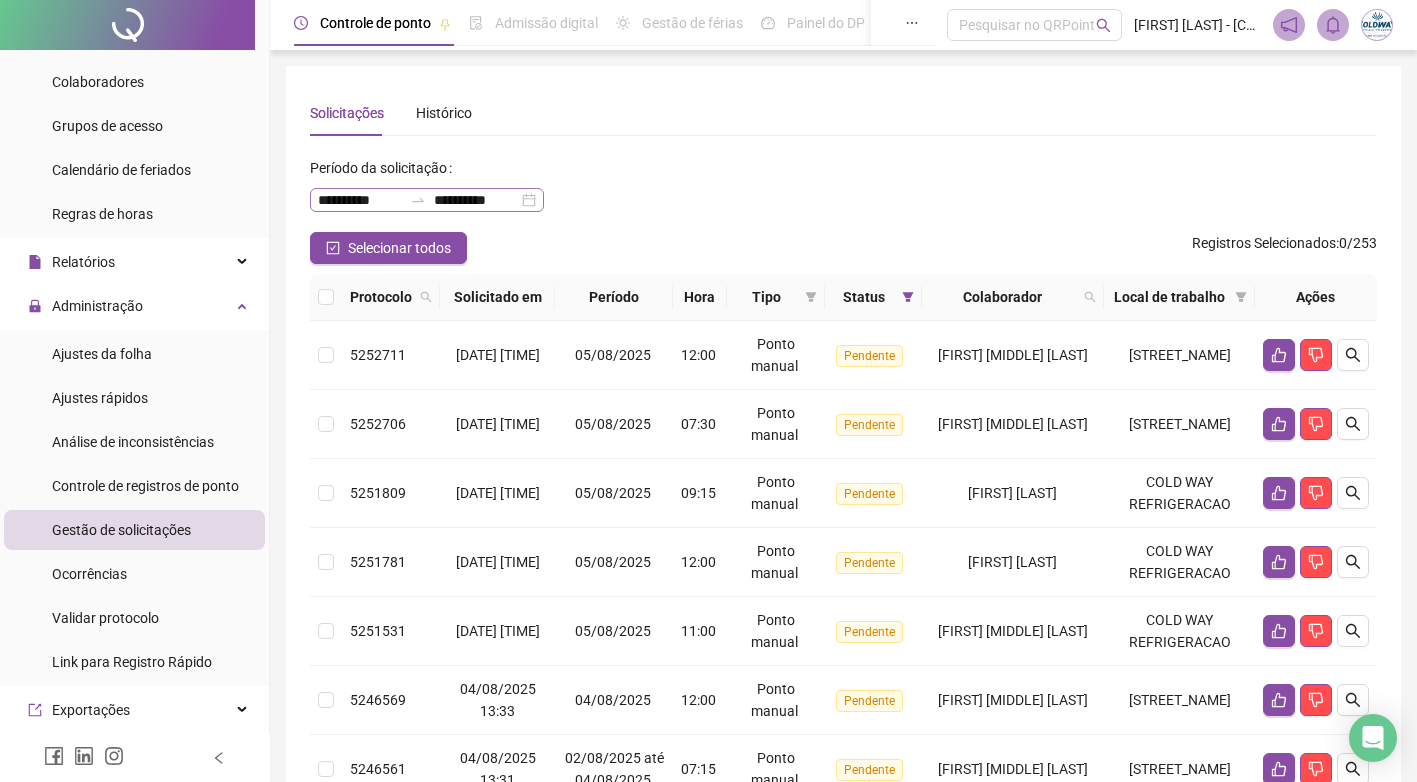 click on "**********" at bounding box center [427, 200] 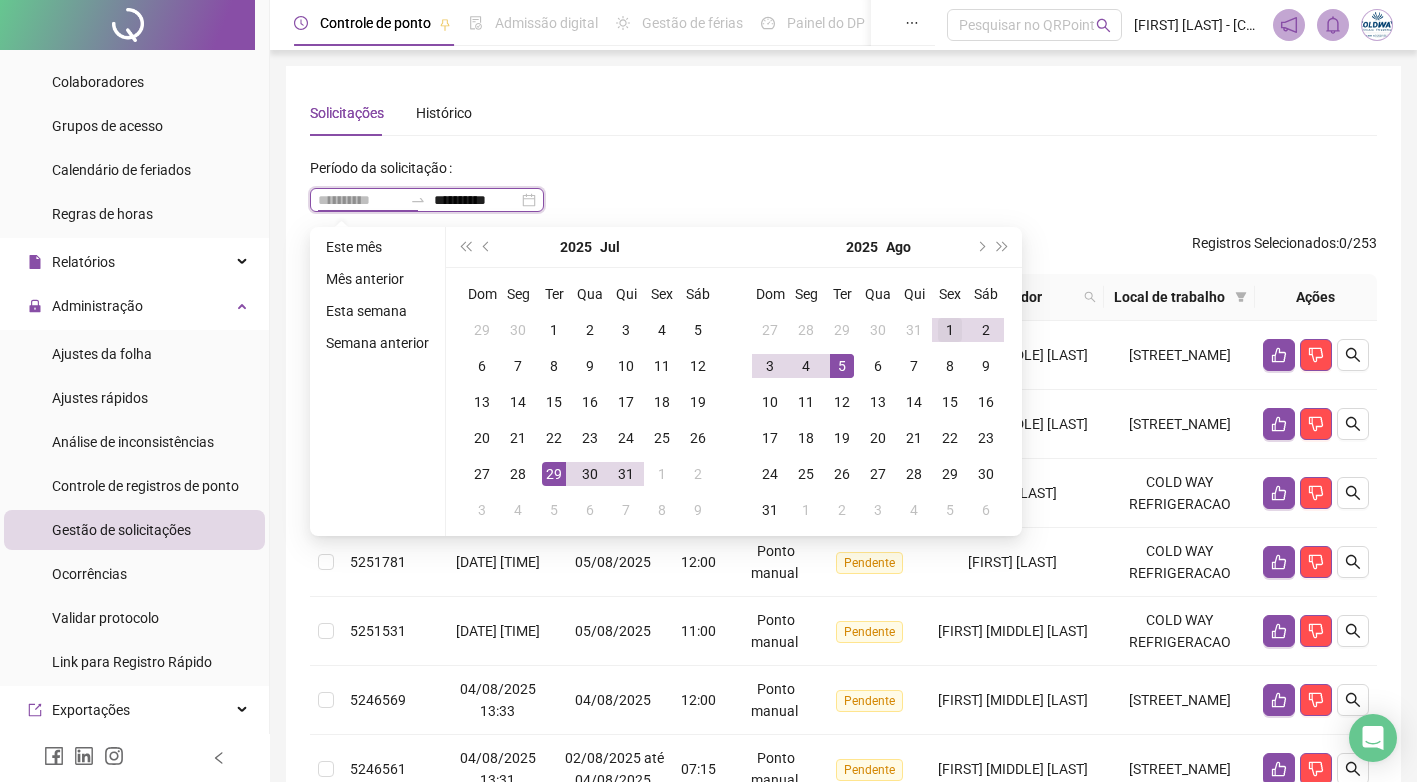 type on "**********" 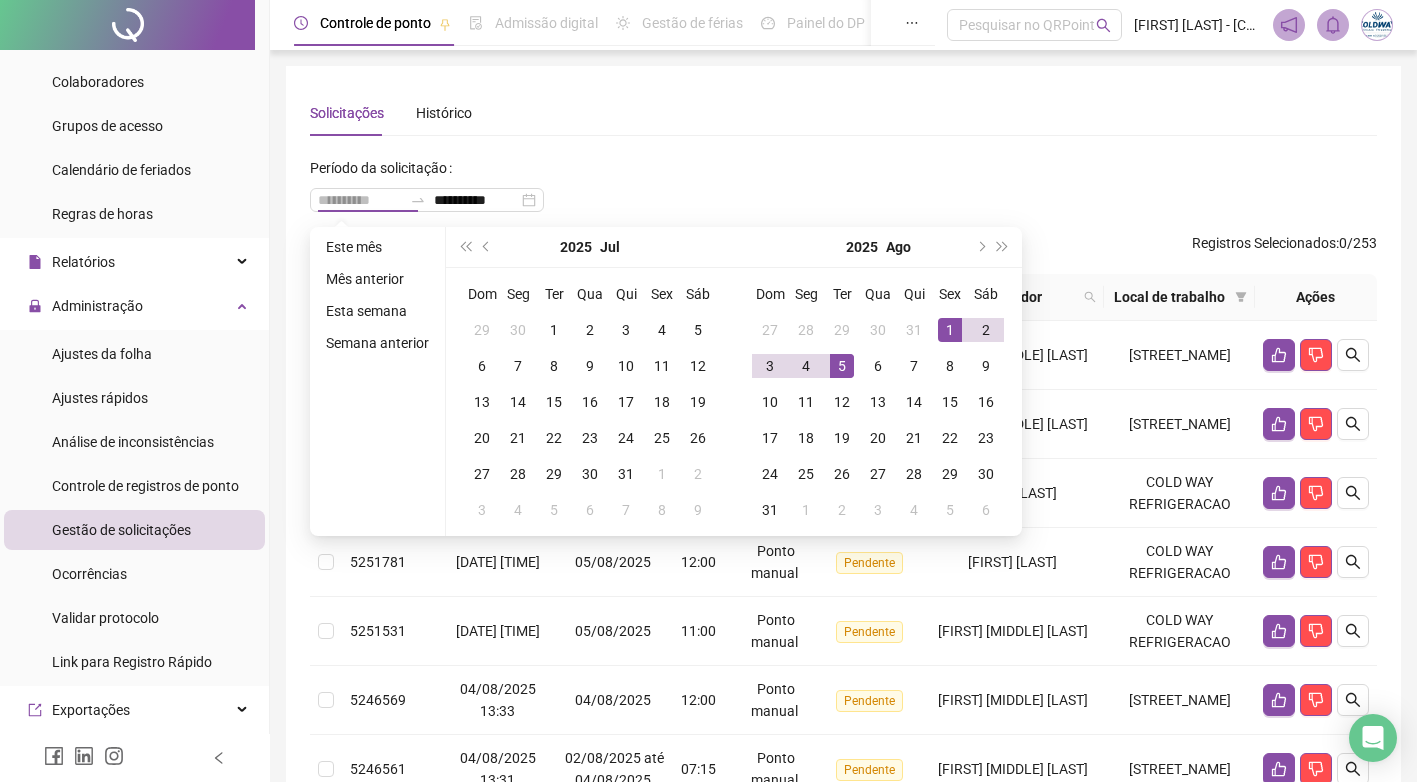 click on "1" at bounding box center [950, 330] 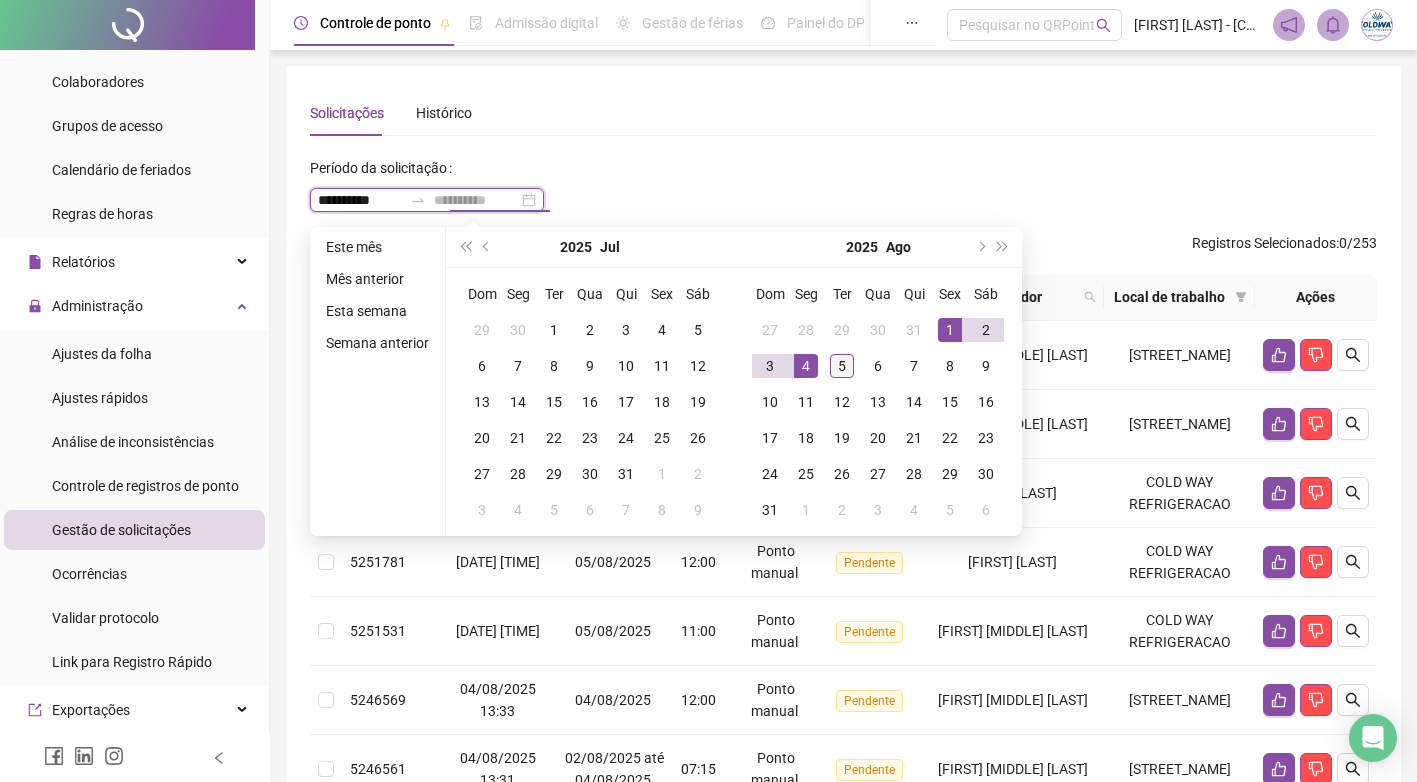 type on "**********" 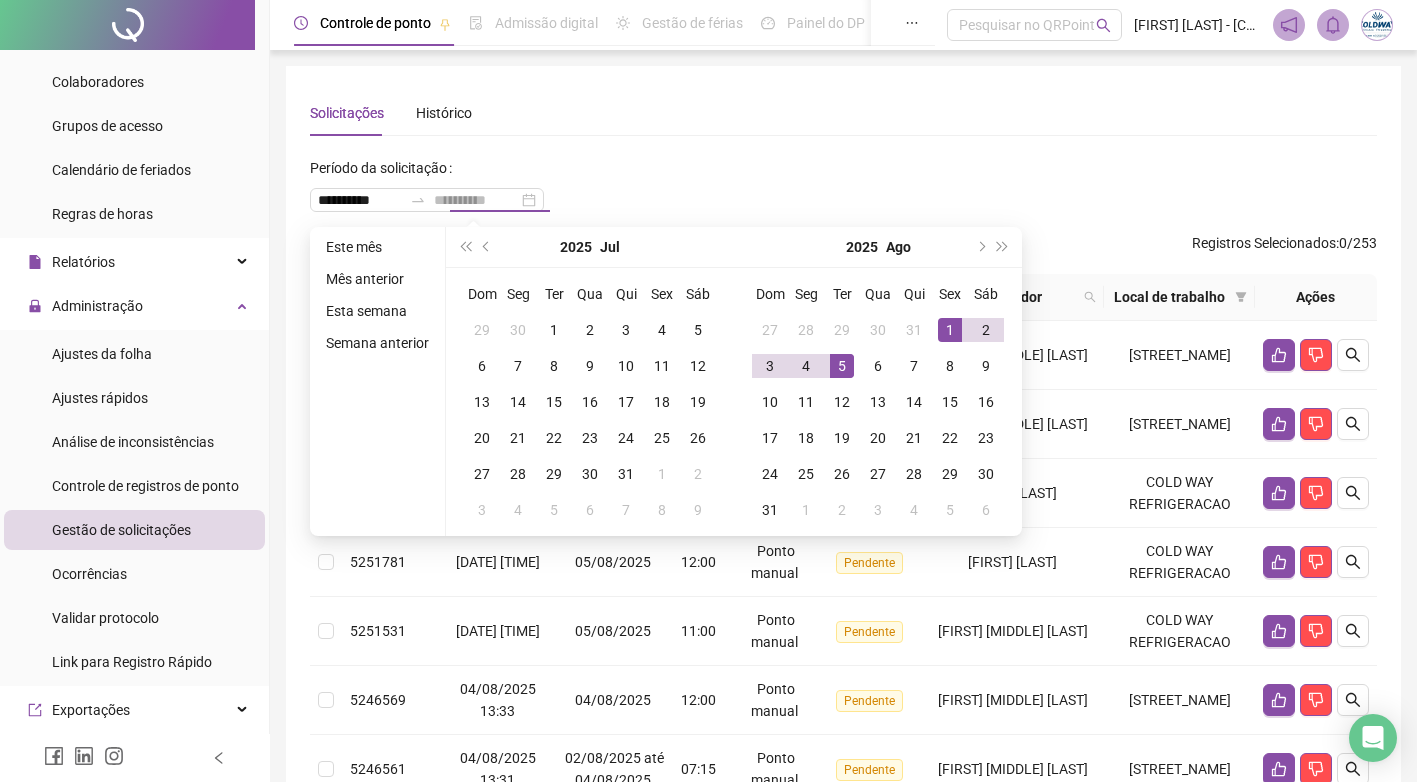 click on "5" at bounding box center (842, 366) 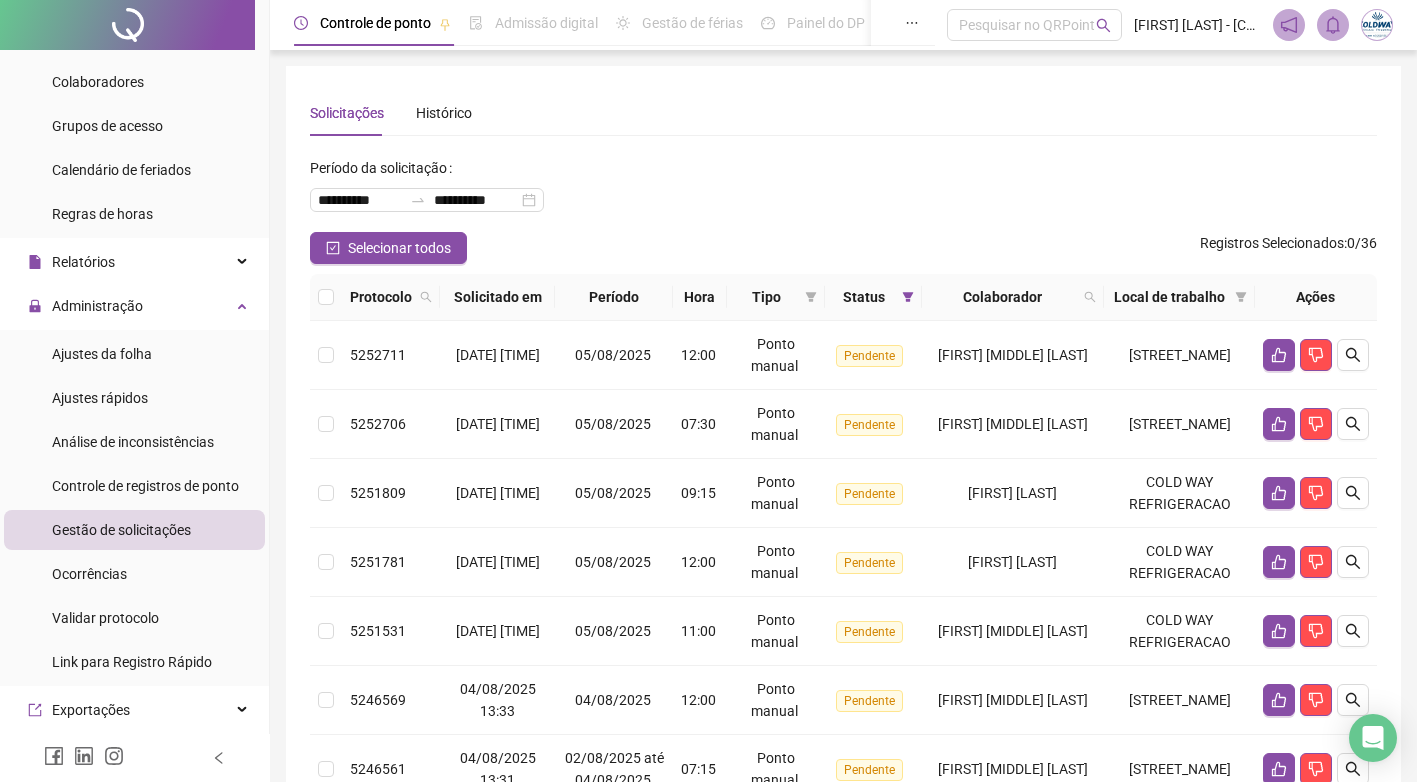 click on "**********" at bounding box center (843, 192) 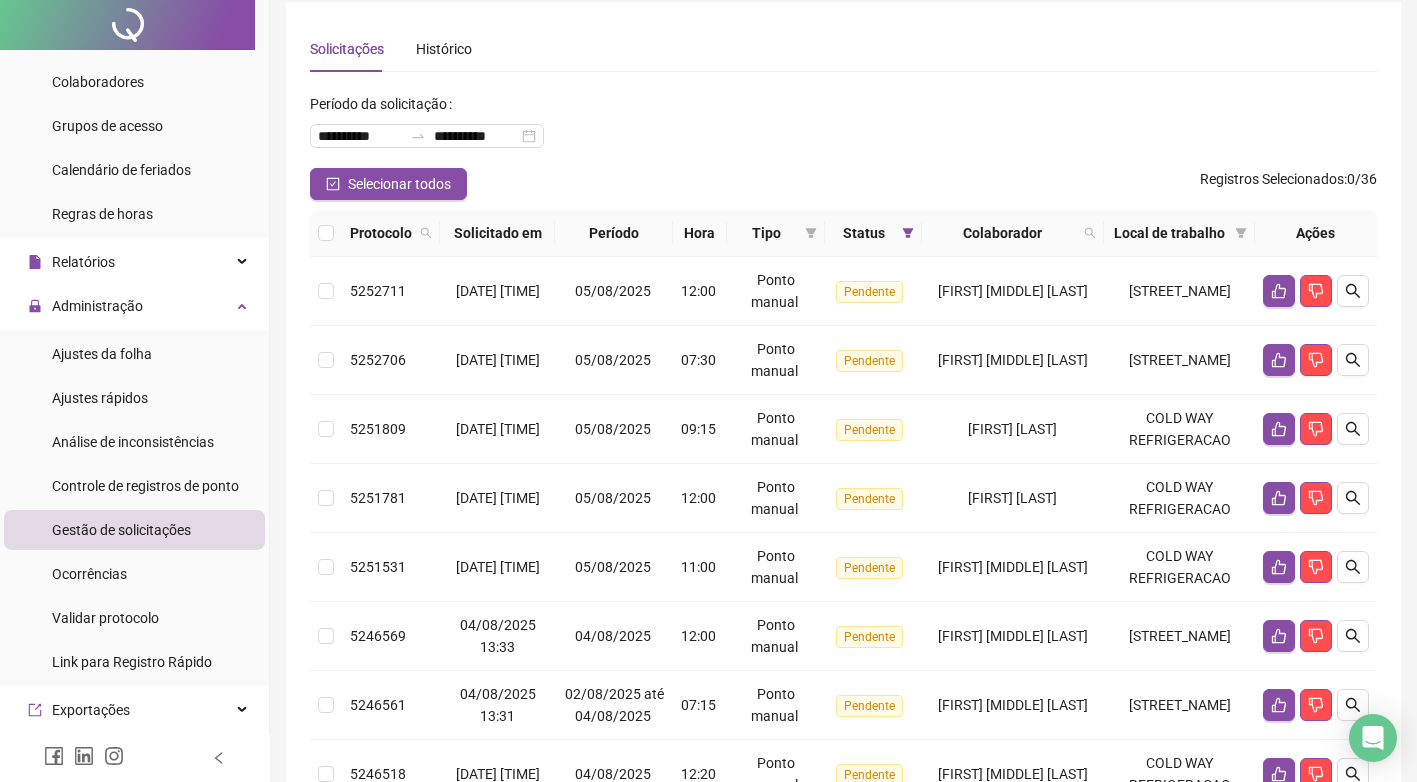 scroll, scrollTop: 100, scrollLeft: 0, axis: vertical 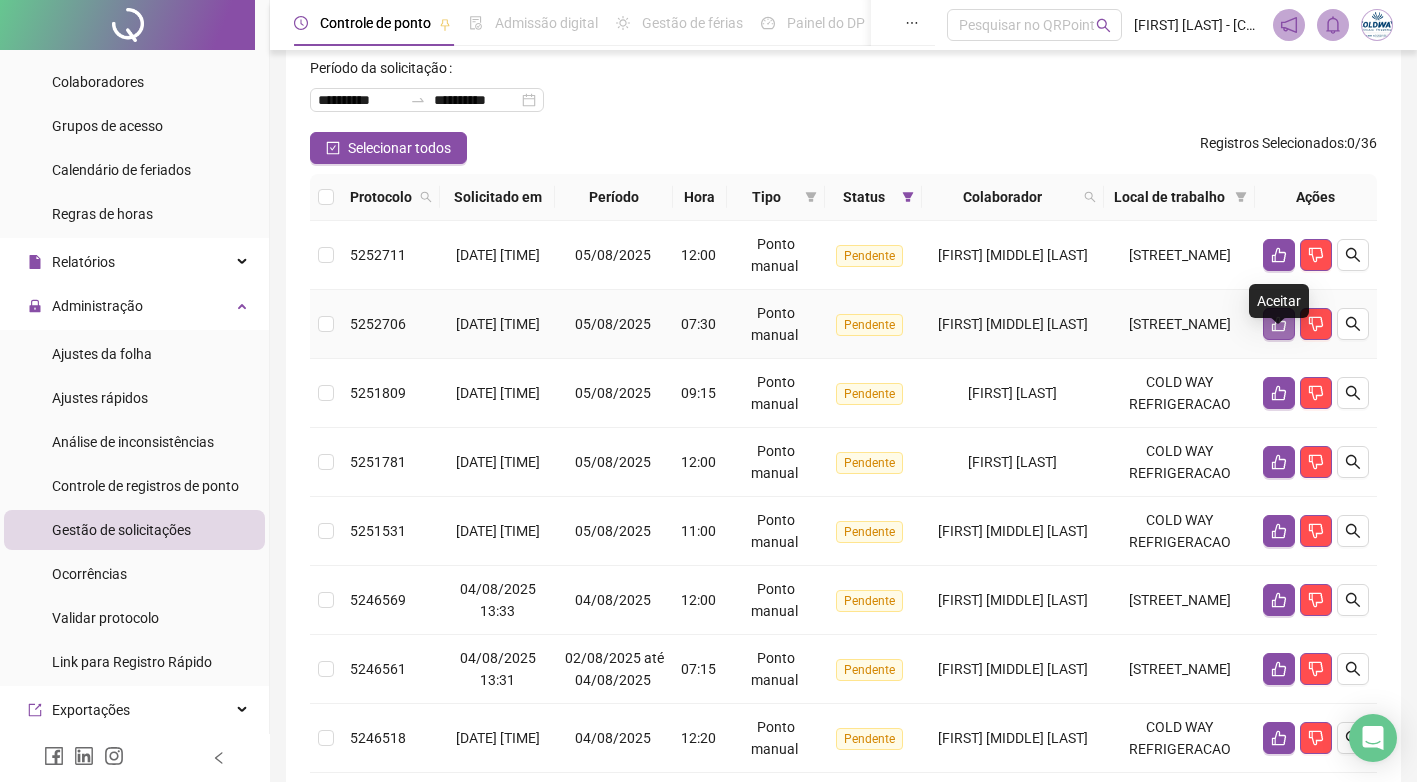 click 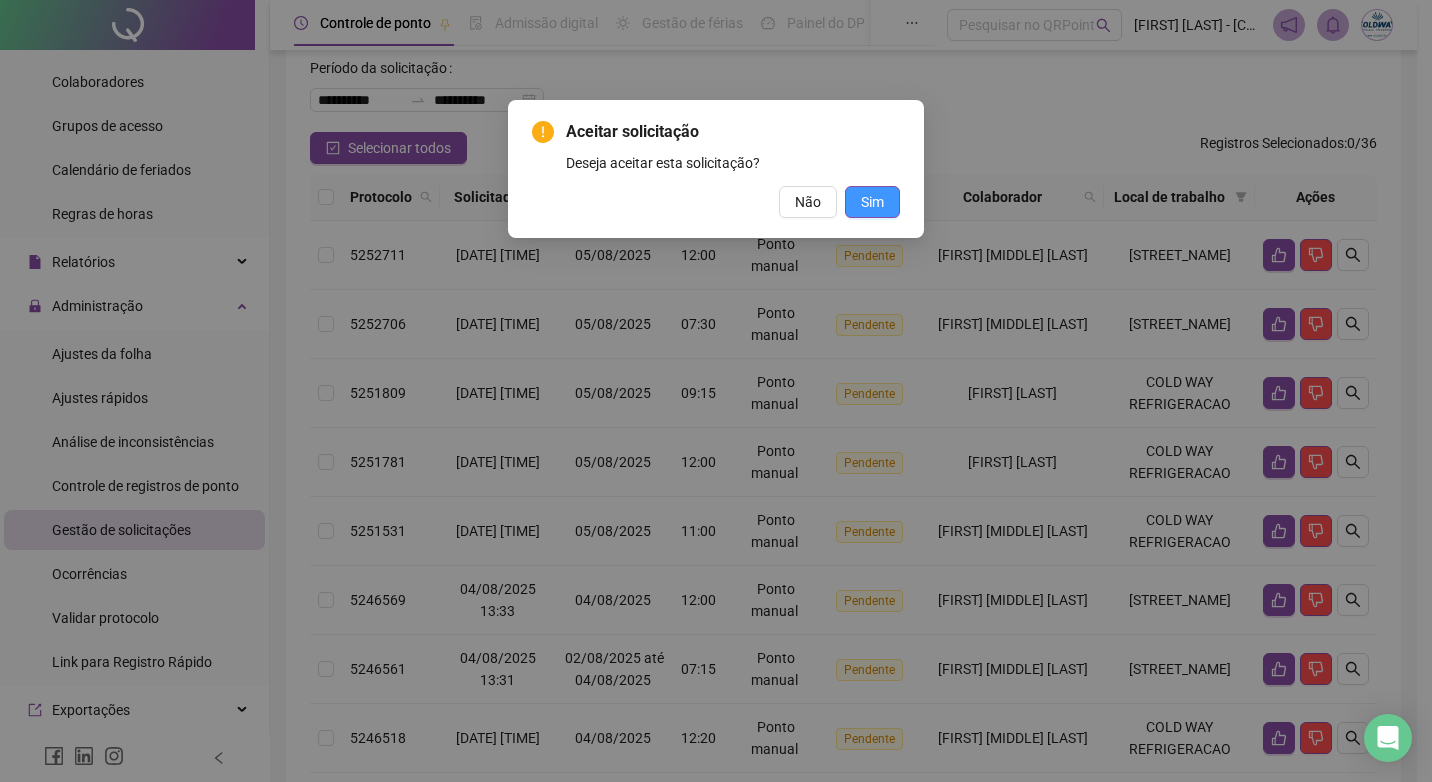 click on "Sim" at bounding box center [872, 202] 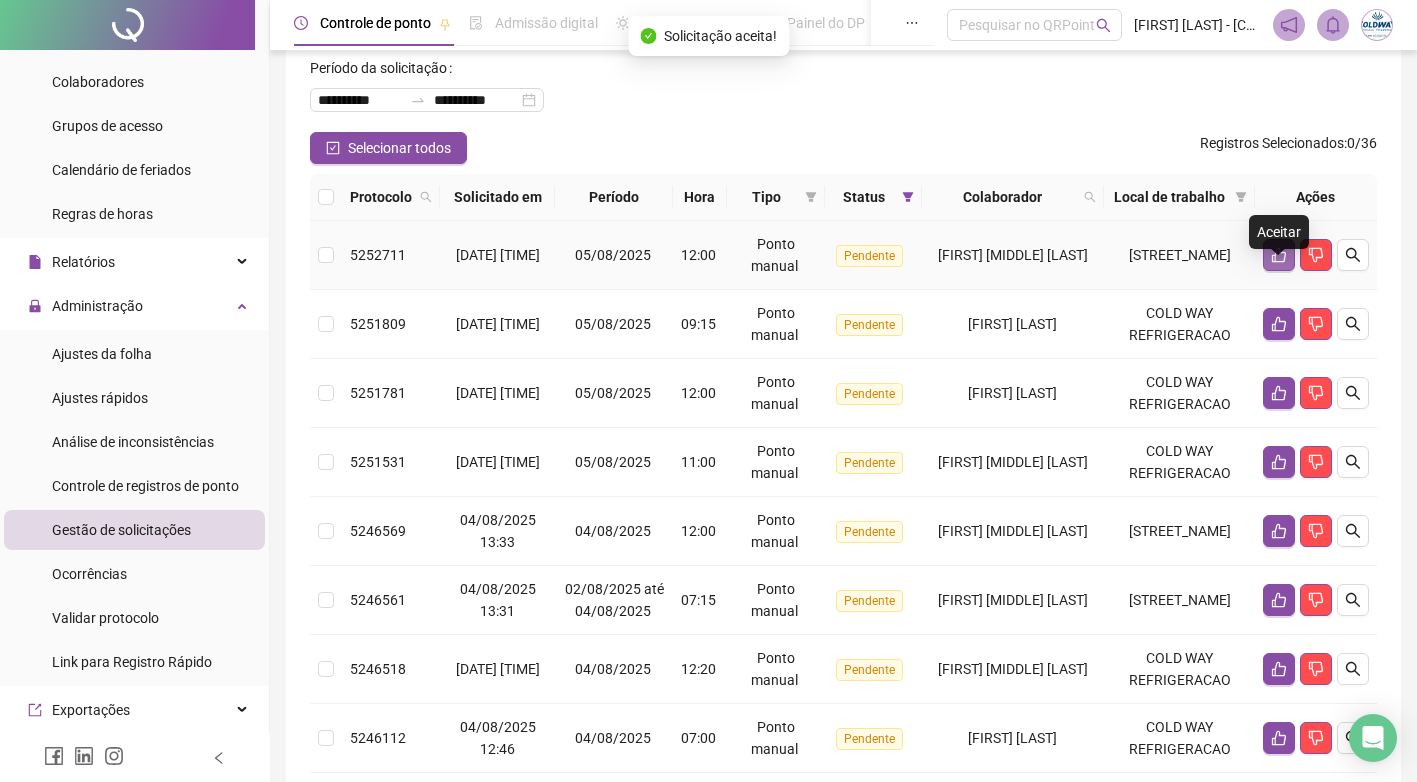 click 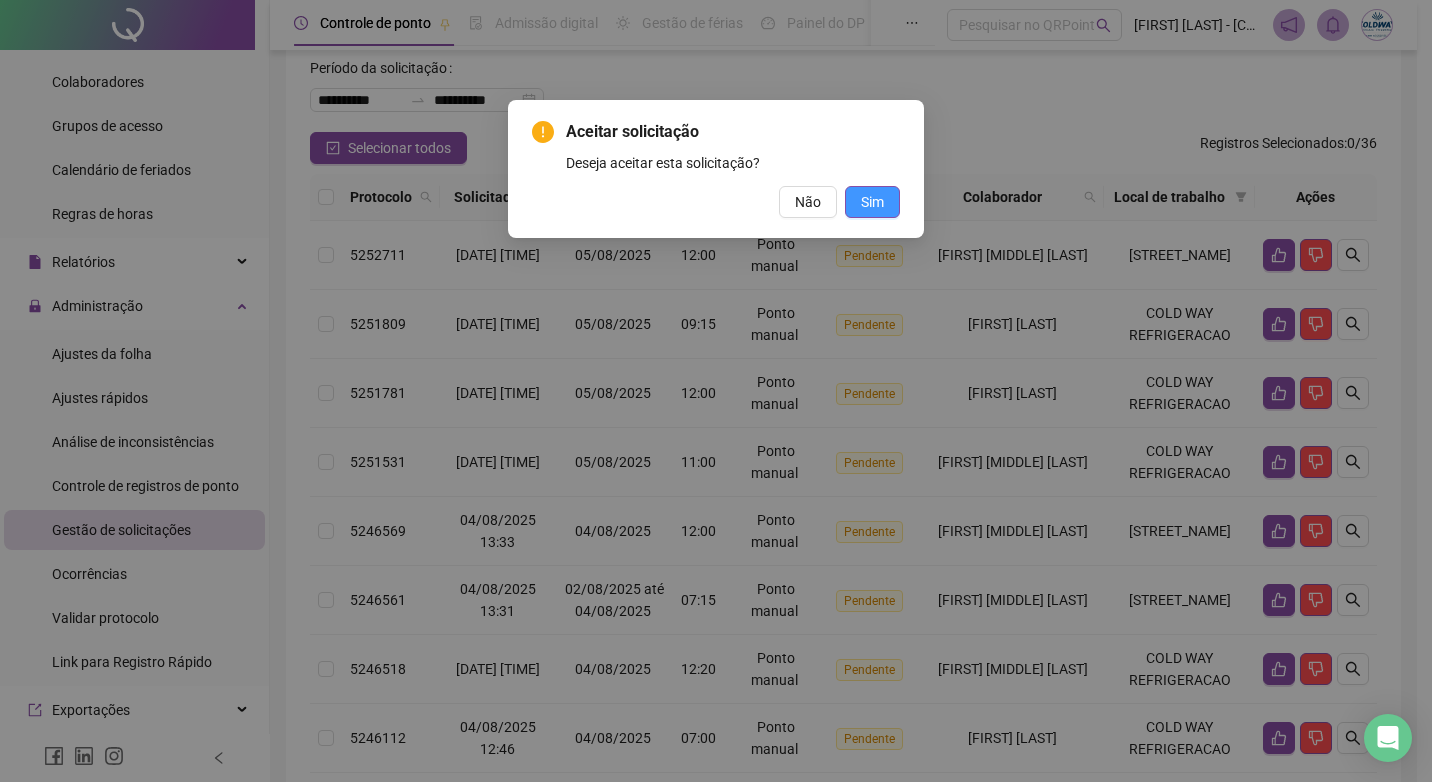 click on "Sim" at bounding box center (872, 202) 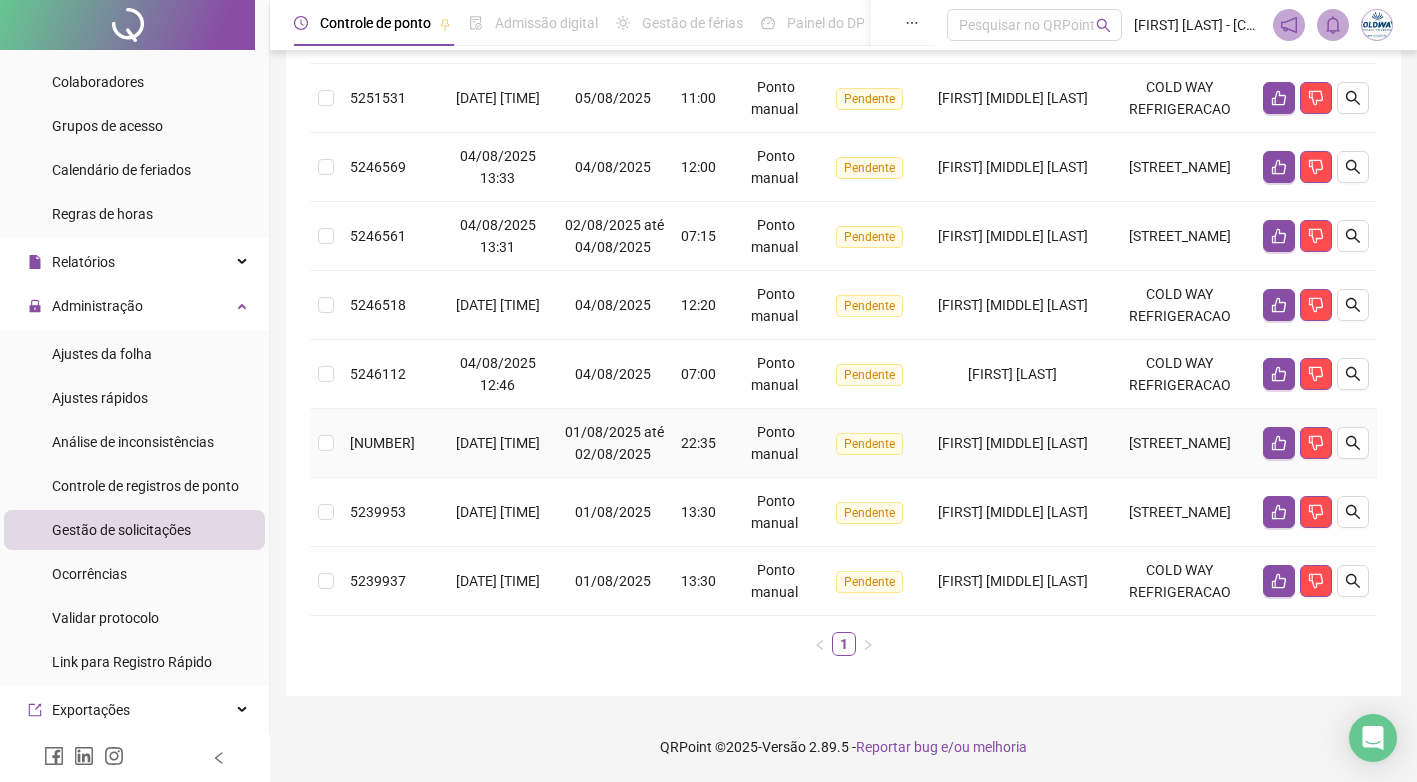 scroll, scrollTop: 61, scrollLeft: 0, axis: vertical 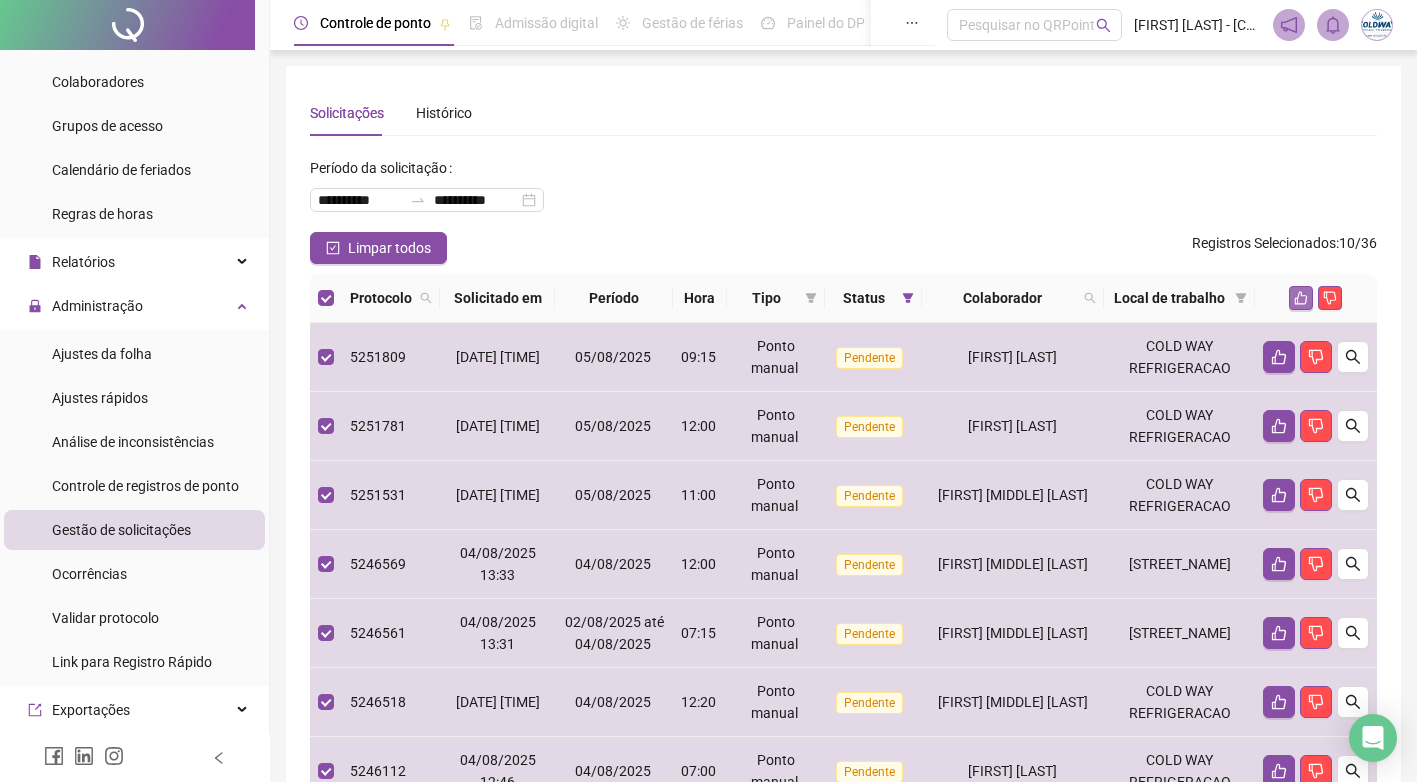 click 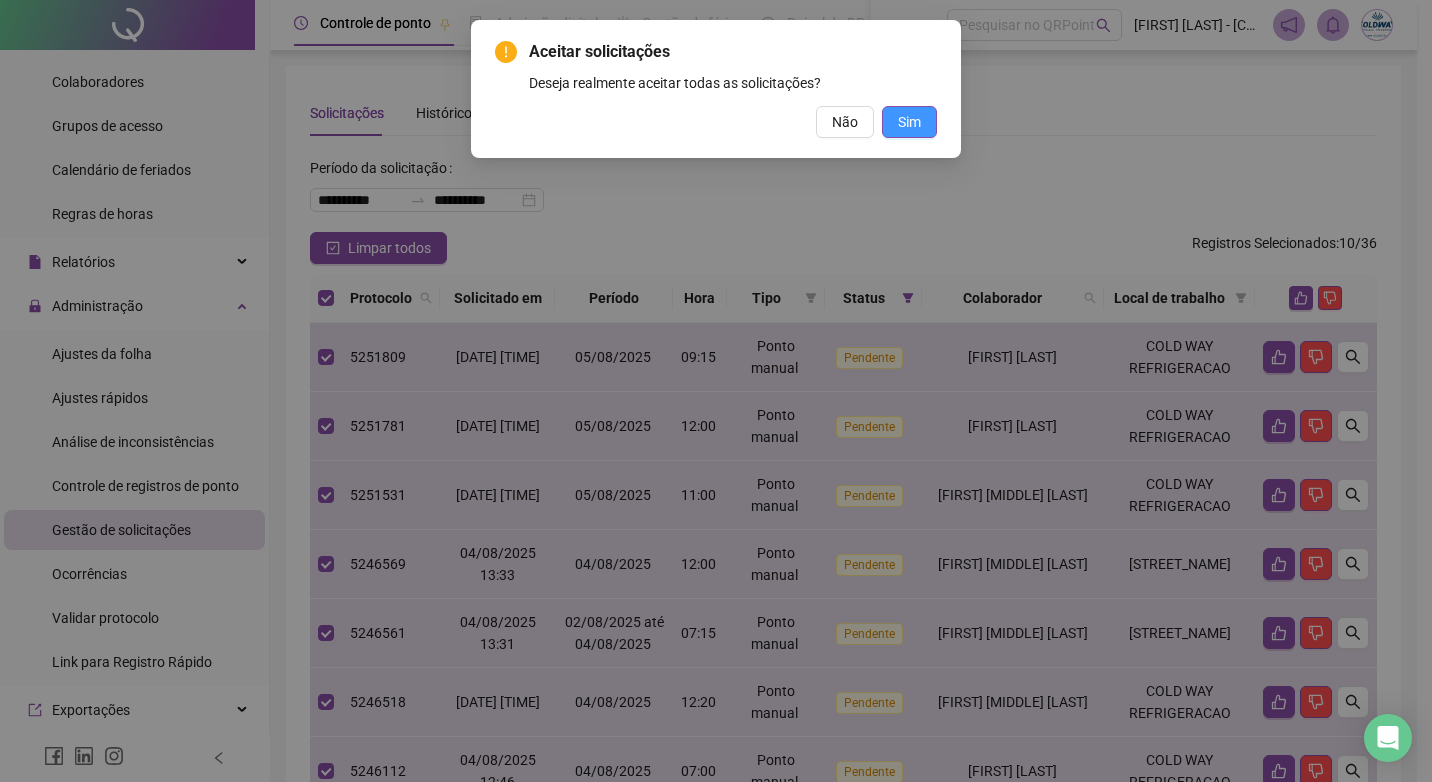 click on "Sim" at bounding box center [909, 122] 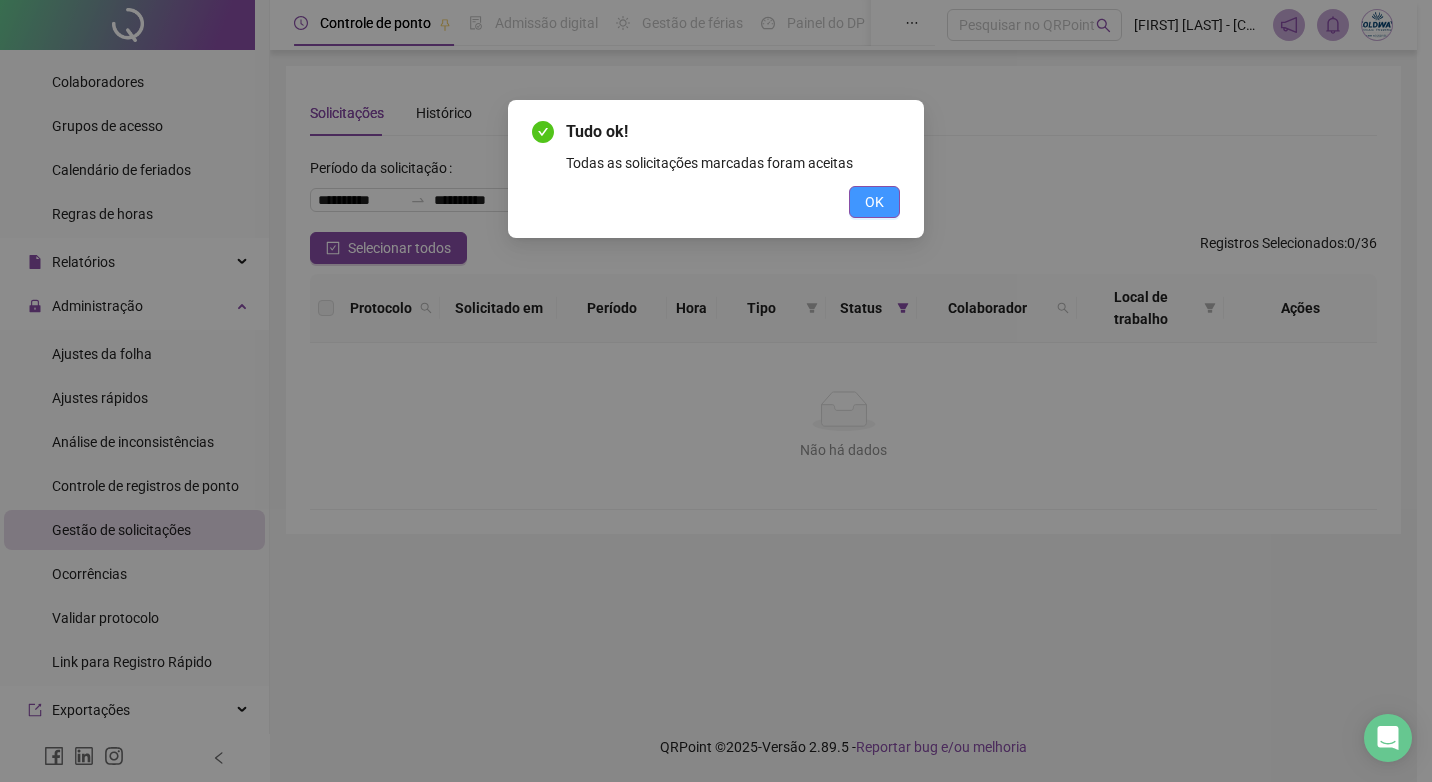 click on "OK" at bounding box center (874, 202) 